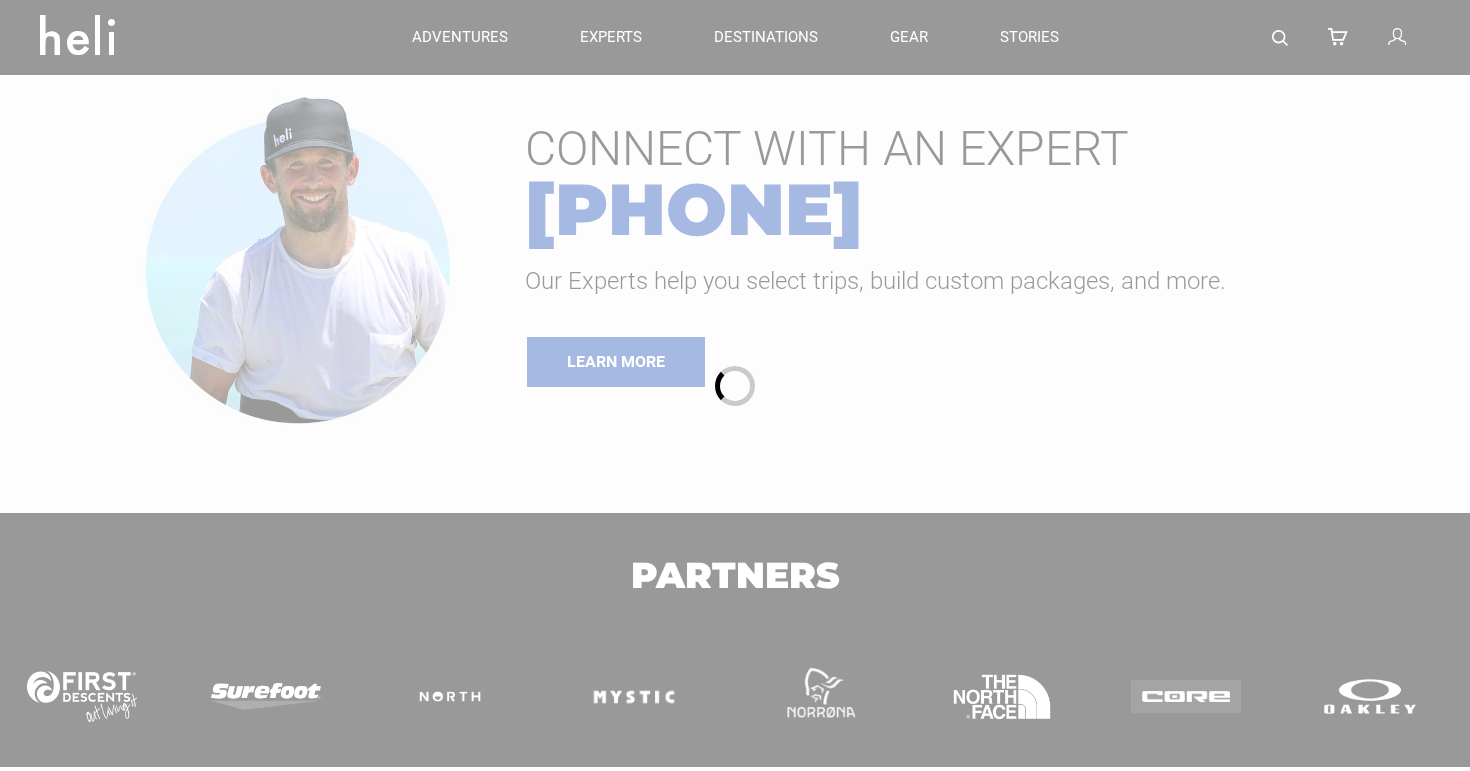 scroll, scrollTop: 0, scrollLeft: 0, axis: both 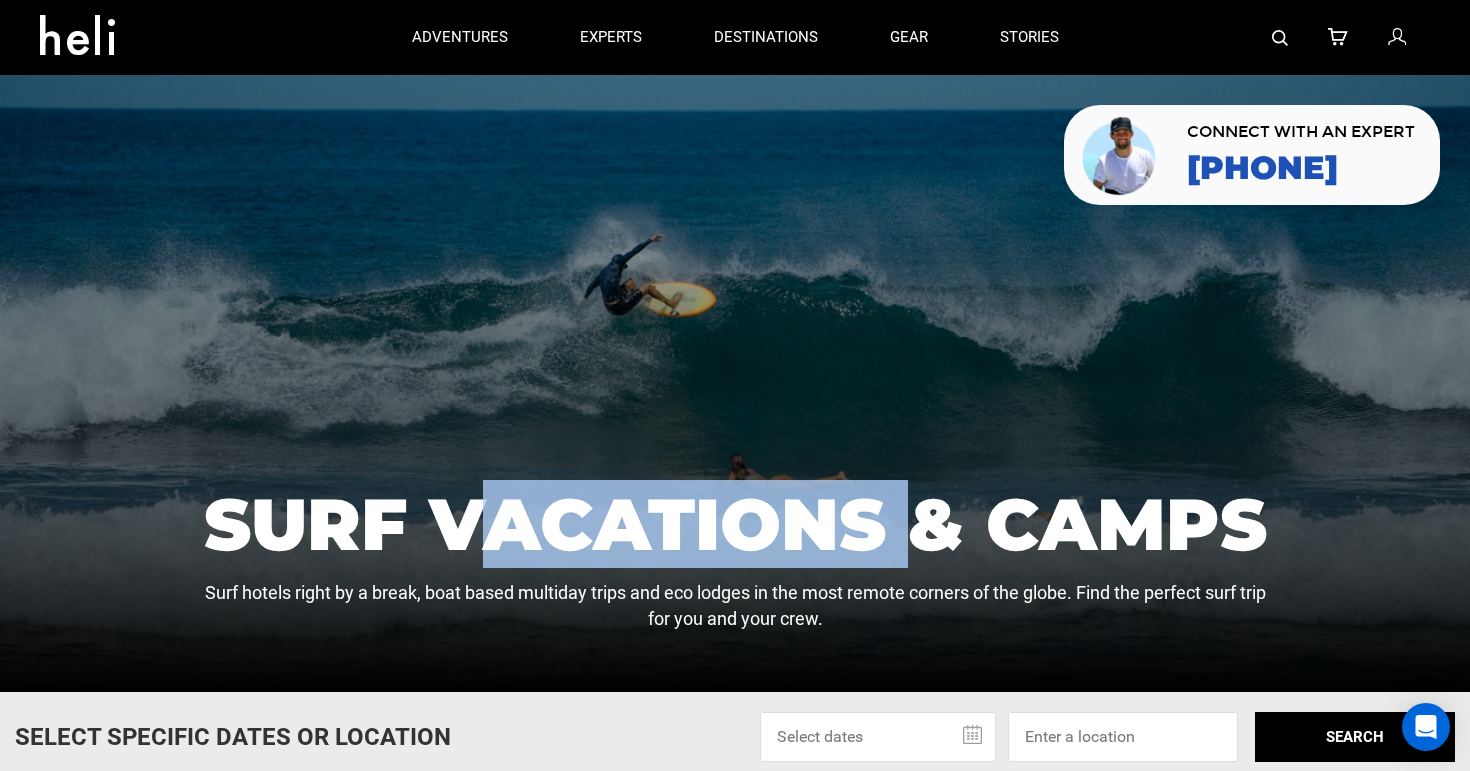 drag, startPoint x: 489, startPoint y: 520, endPoint x: 976, endPoint y: 560, distance: 488.63995 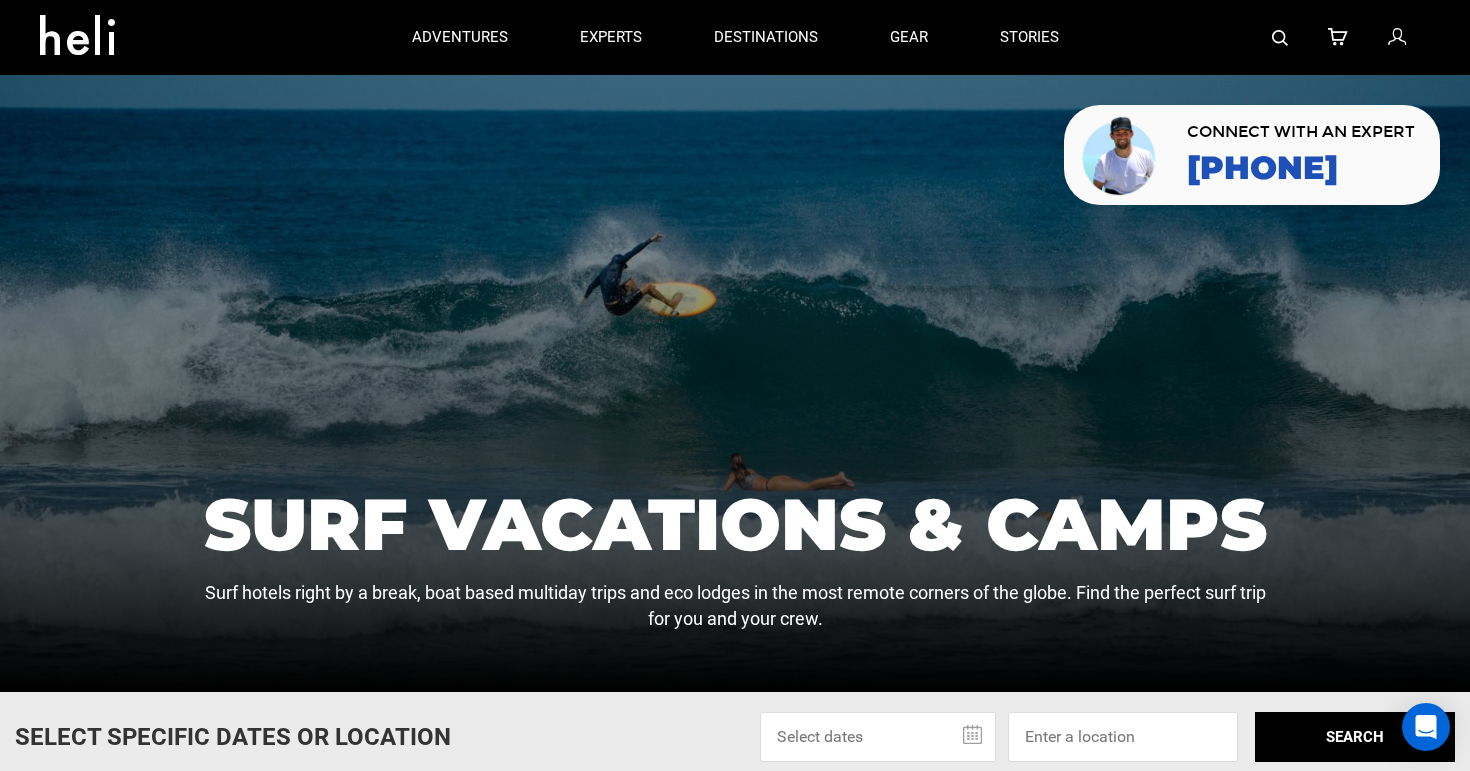 click on "Surf Vacations & Camps" at bounding box center [735, 524] 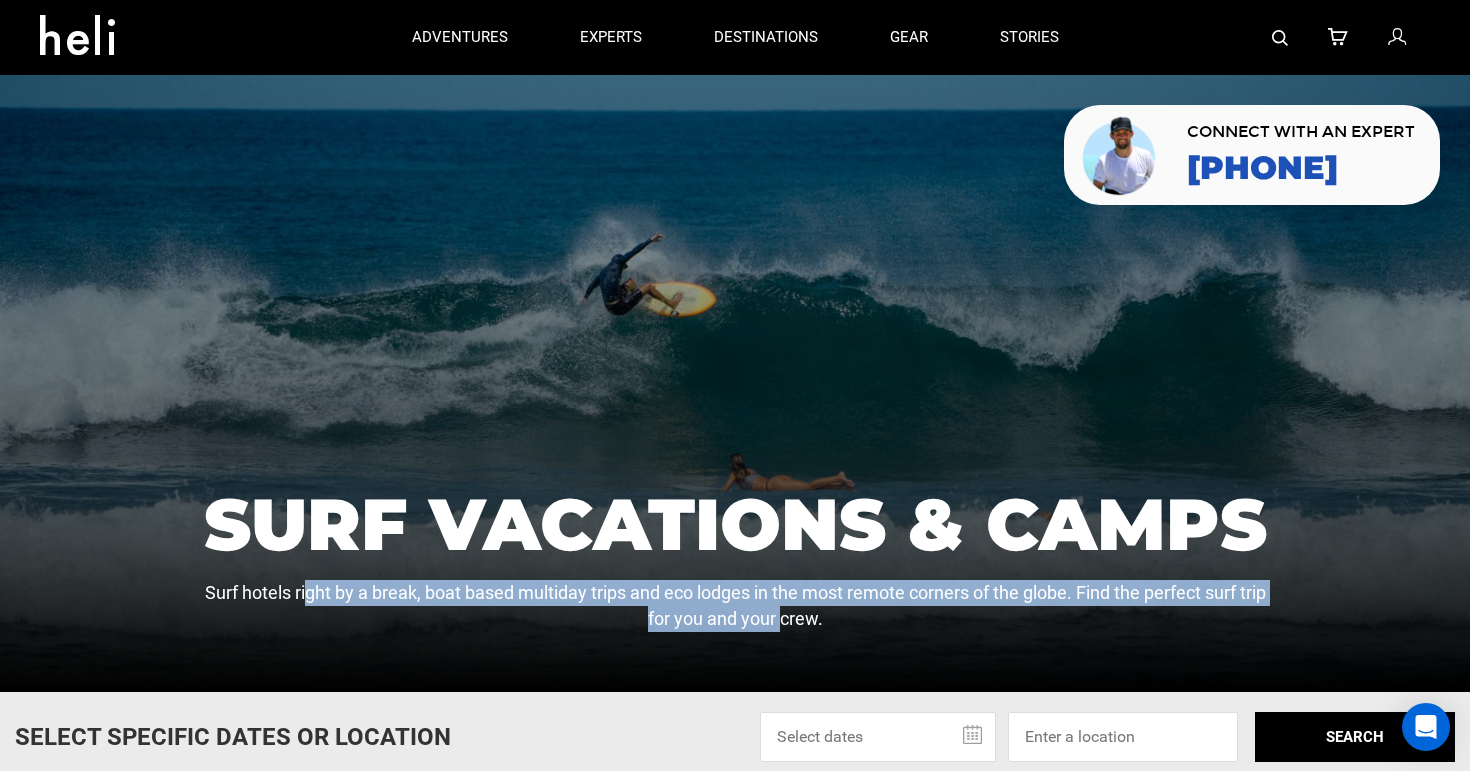 drag, startPoint x: 301, startPoint y: 584, endPoint x: 795, endPoint y: 623, distance: 495.53708 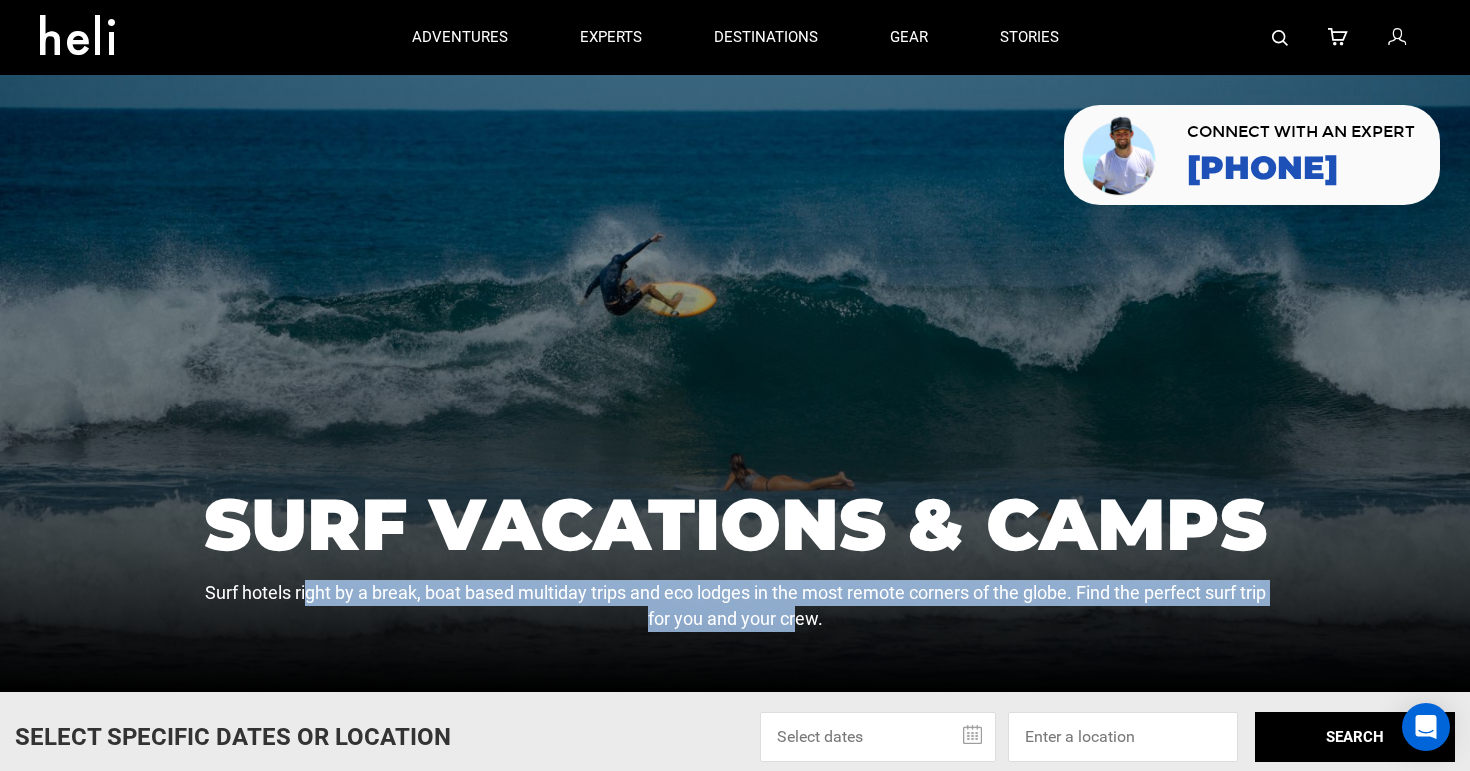 click on "Surf hotels right by a break, boat based multiday trips and eco lodges in the most remote corners of the globe. Find the perfect surf trip for you and your crew." at bounding box center (735, 605) 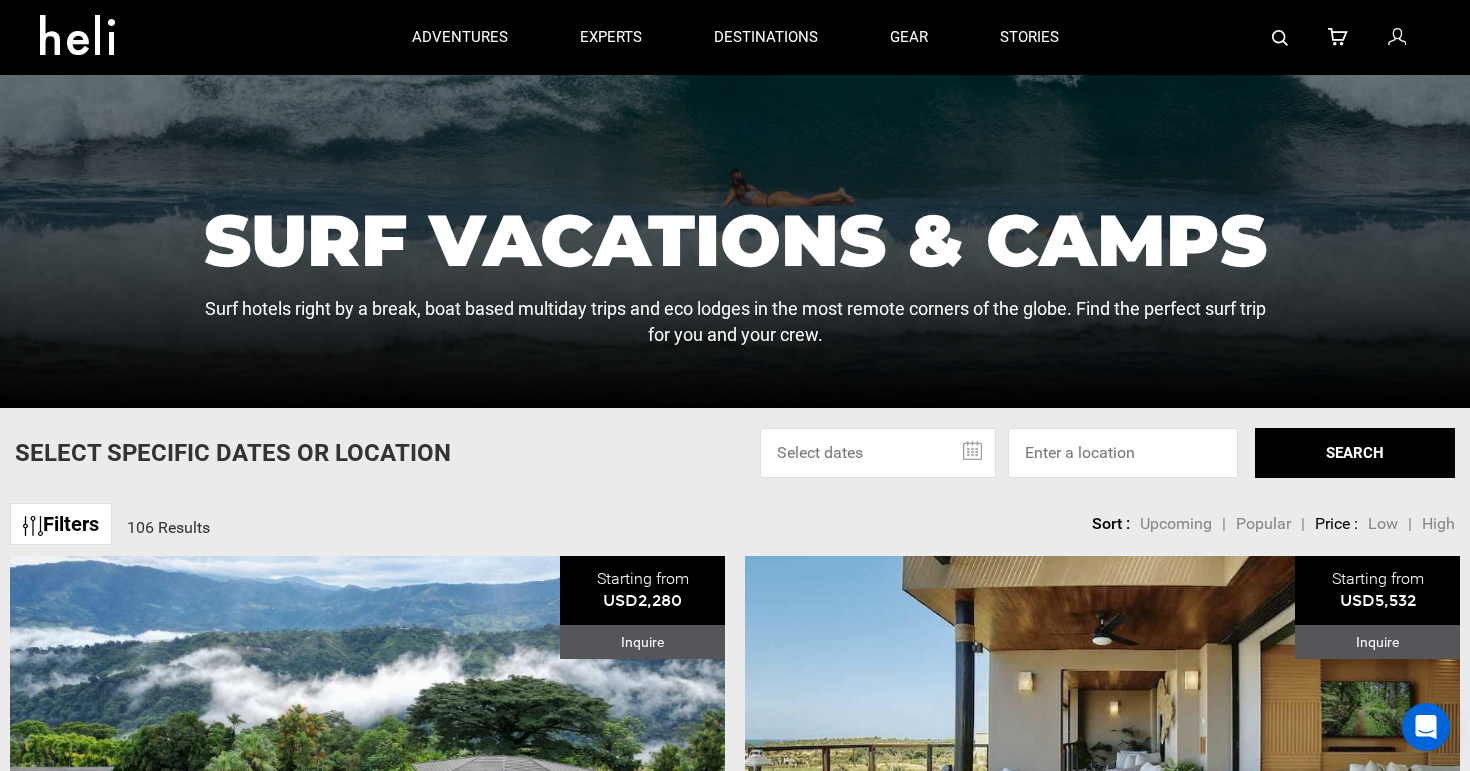 scroll, scrollTop: 0, scrollLeft: 0, axis: both 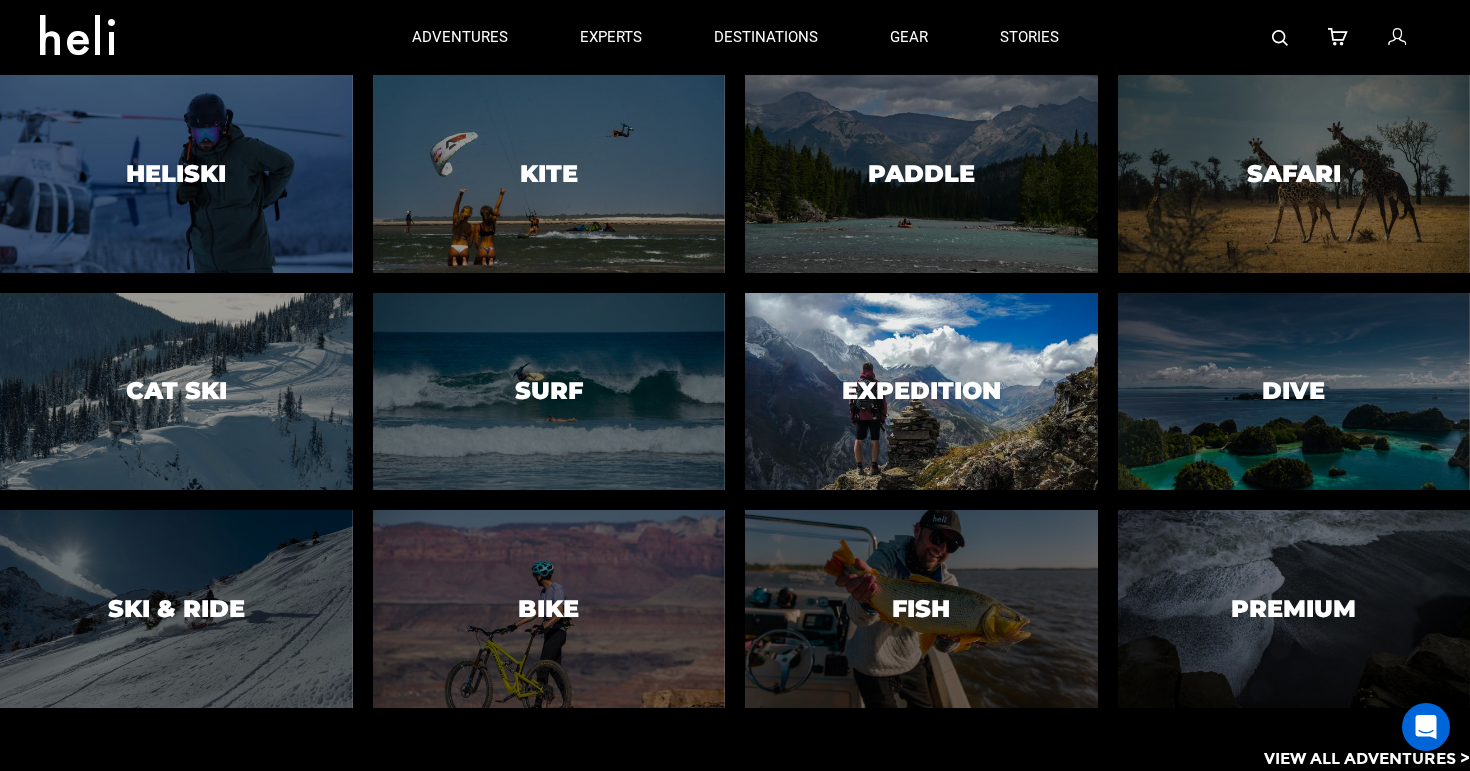 click at bounding box center (921, 392) 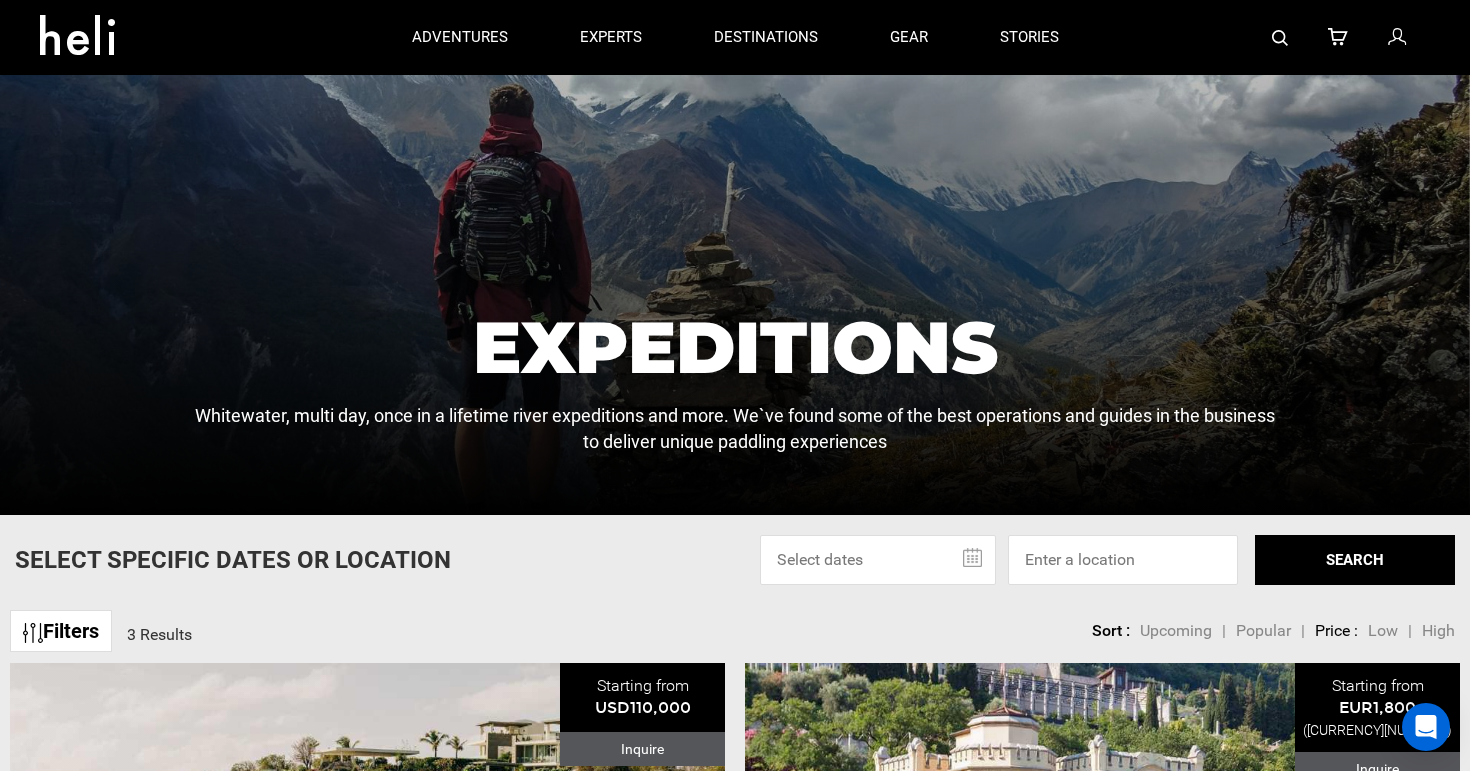scroll, scrollTop: 0, scrollLeft: 0, axis: both 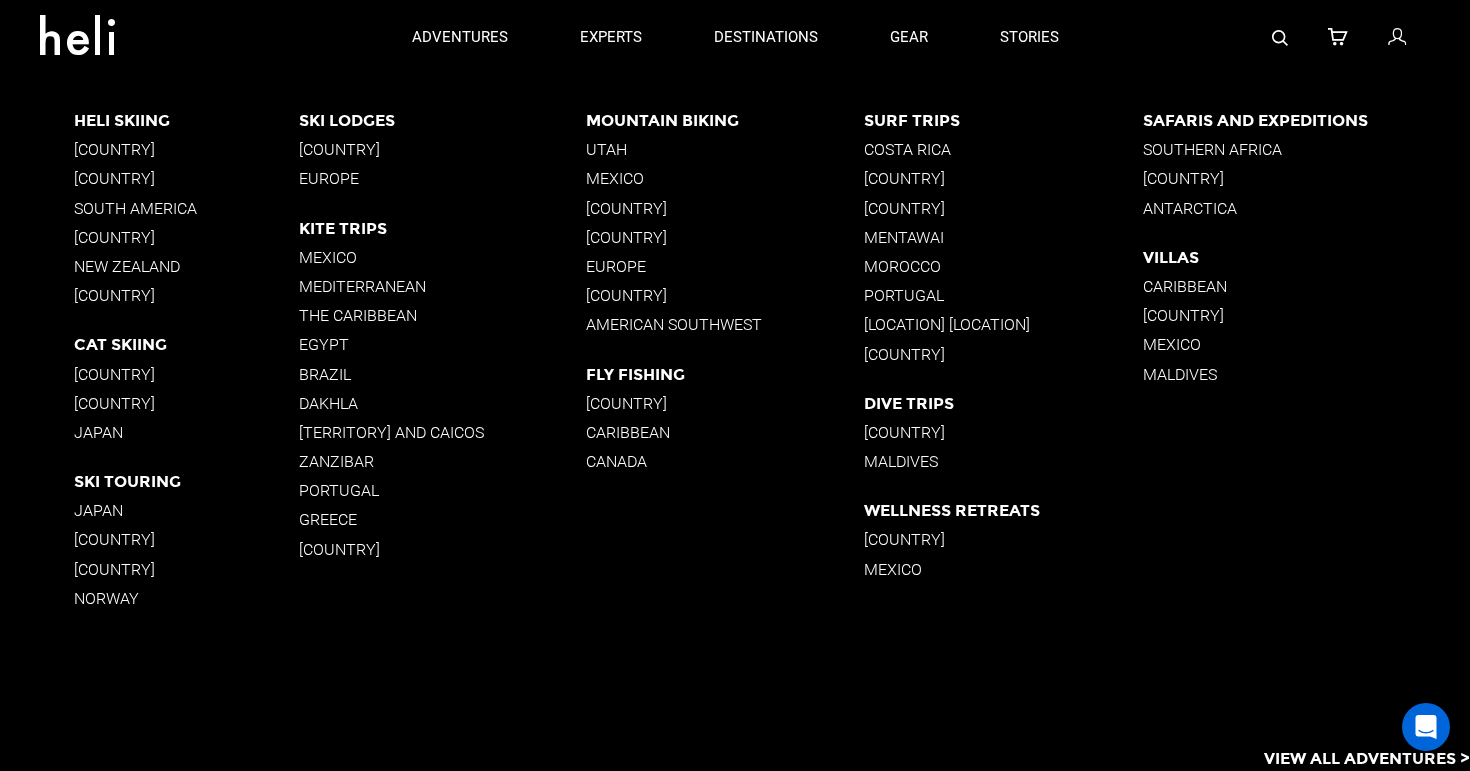 click on "Surf Trips" at bounding box center [1003, 120] 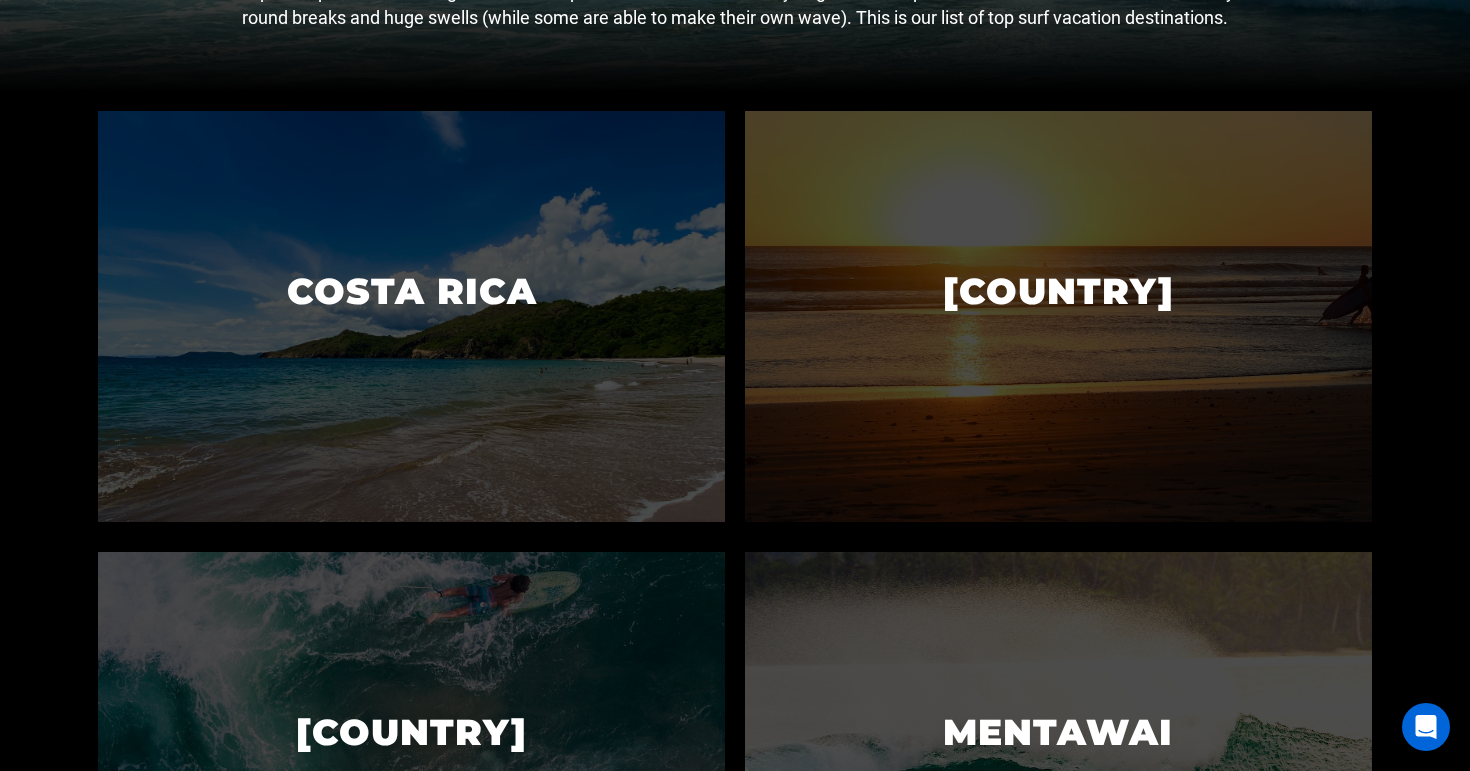 scroll, scrollTop: 602, scrollLeft: 0, axis: vertical 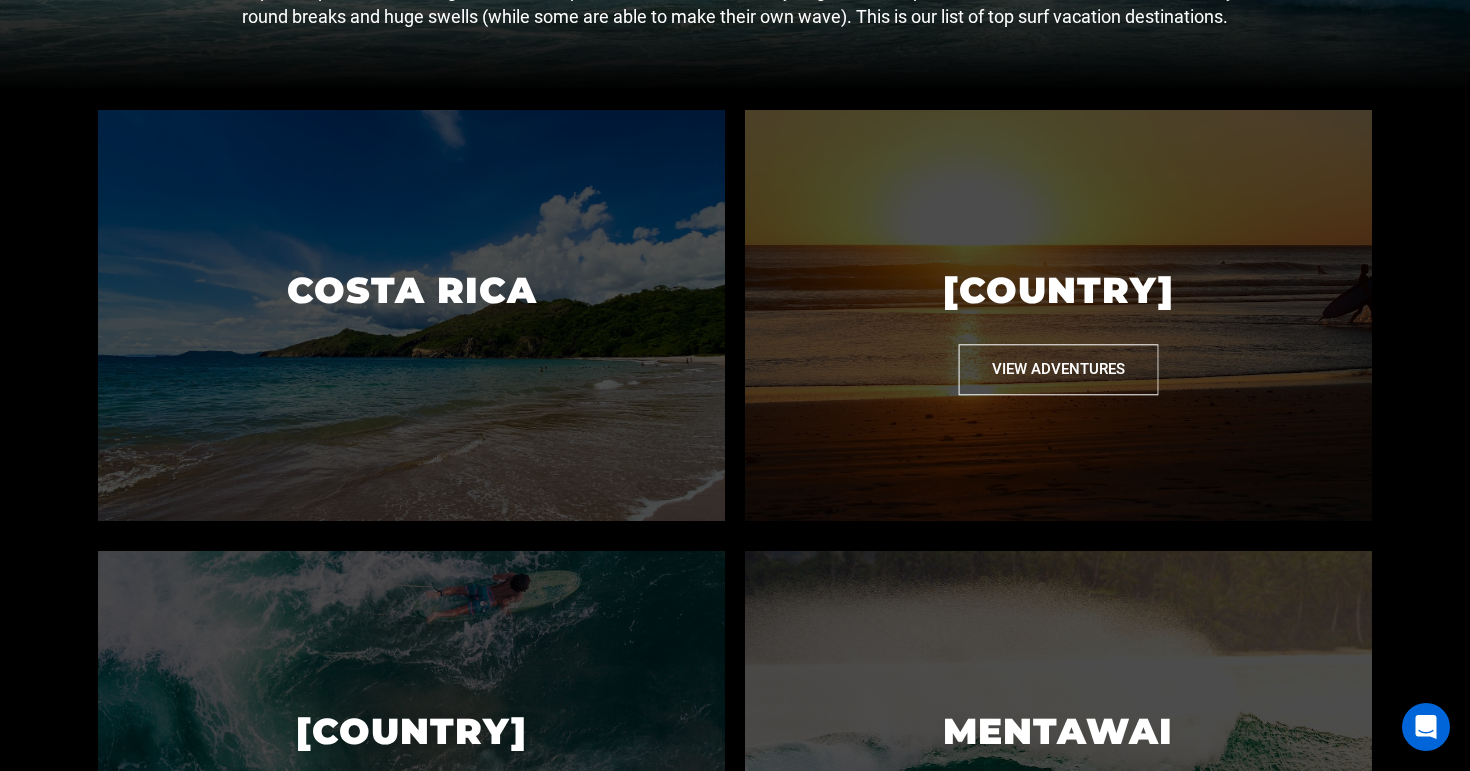 click on "View Adventures" at bounding box center (1058, 369) 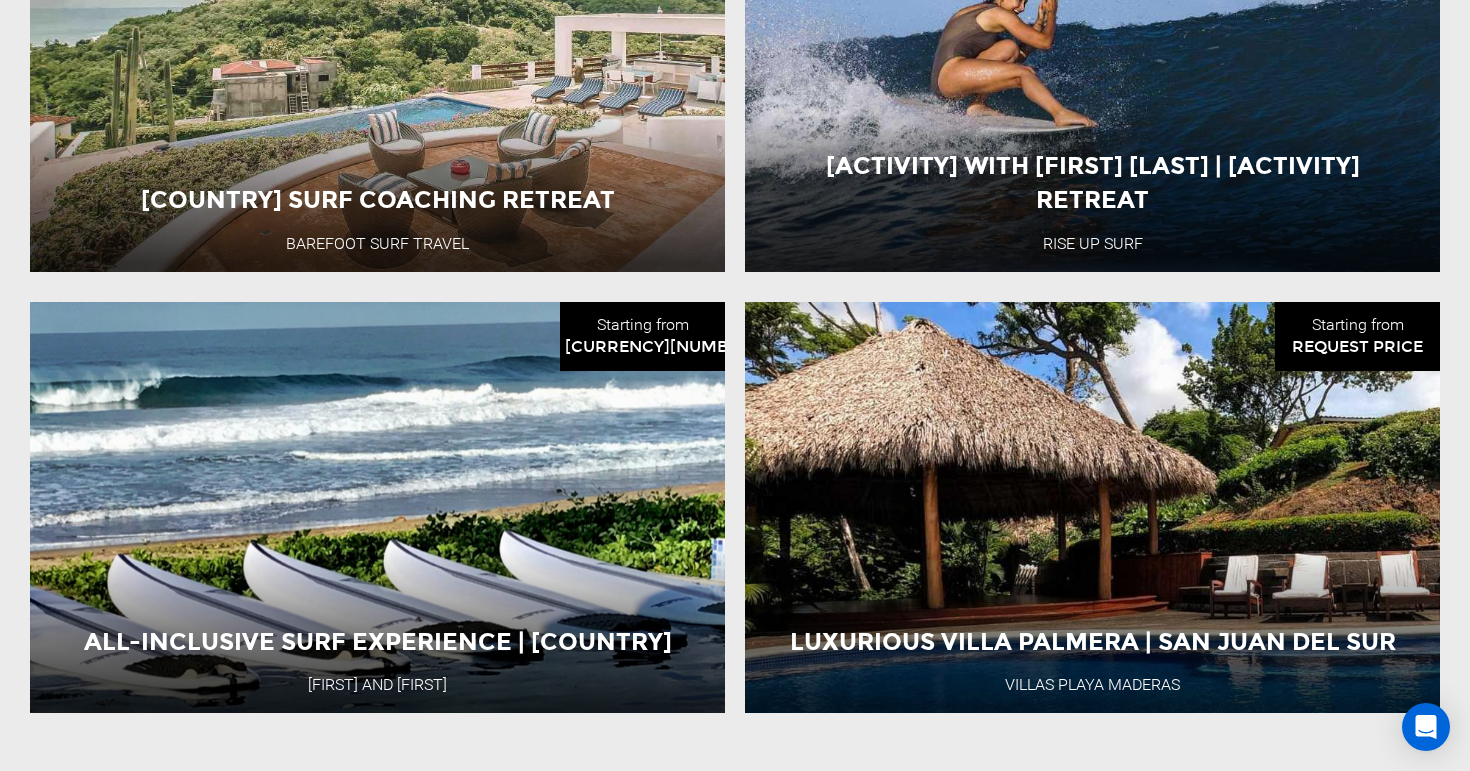 scroll, scrollTop: 2278, scrollLeft: 0, axis: vertical 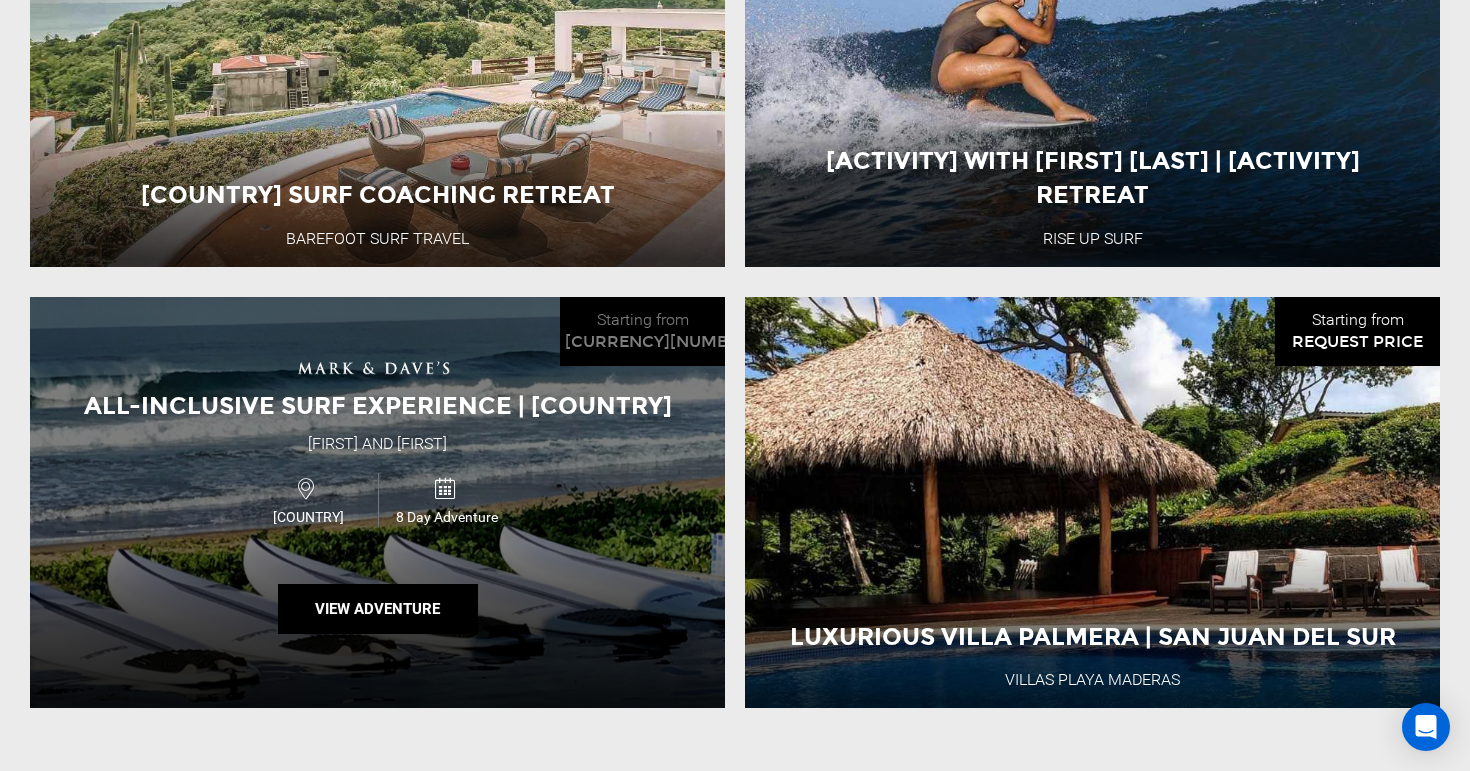 click on "All-Inclusive Surf Experience | Nicaragua Mark and Daves  Nicaragua 8 Day Adventure  View Adventure" at bounding box center [377, 503] 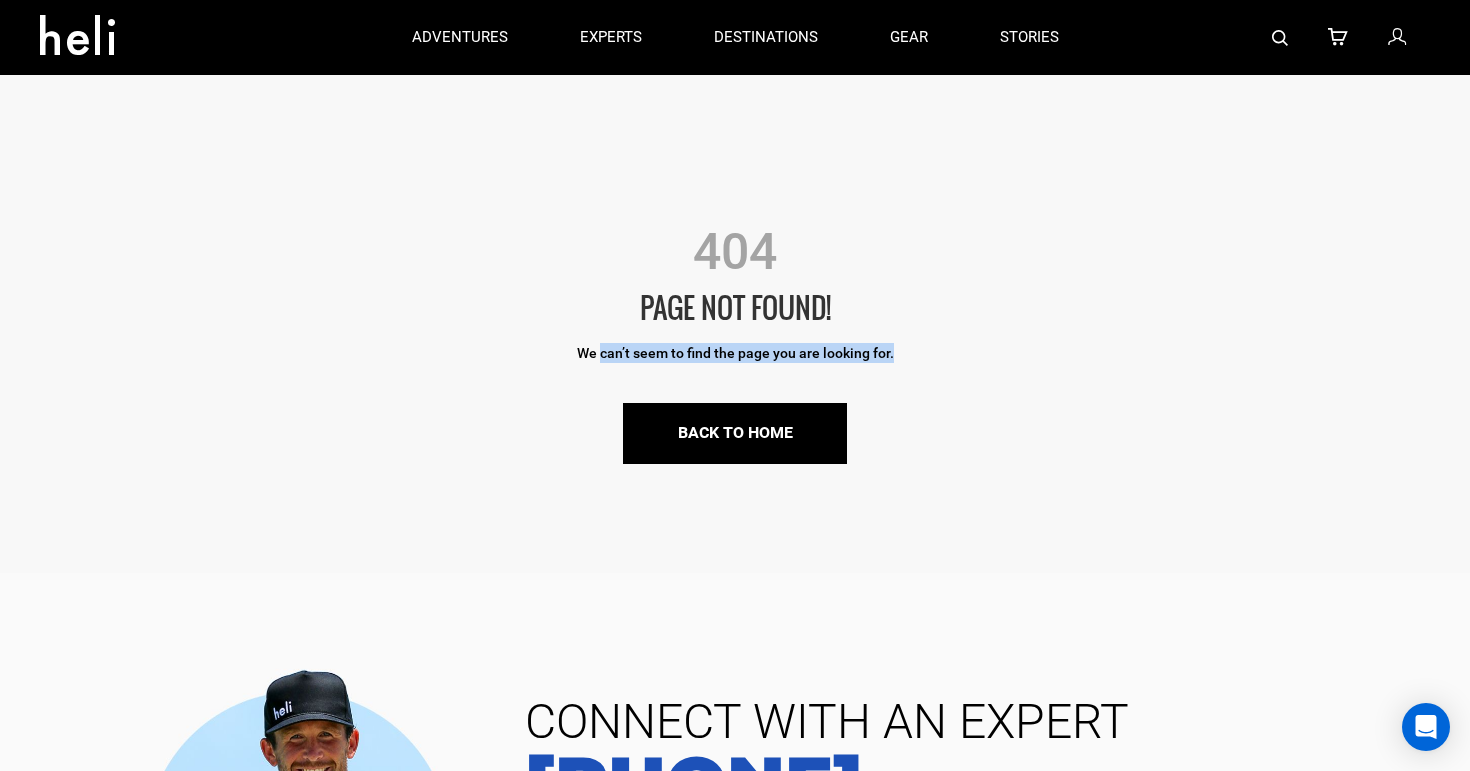 drag, startPoint x: 601, startPoint y: 349, endPoint x: 930, endPoint y: 349, distance: 329 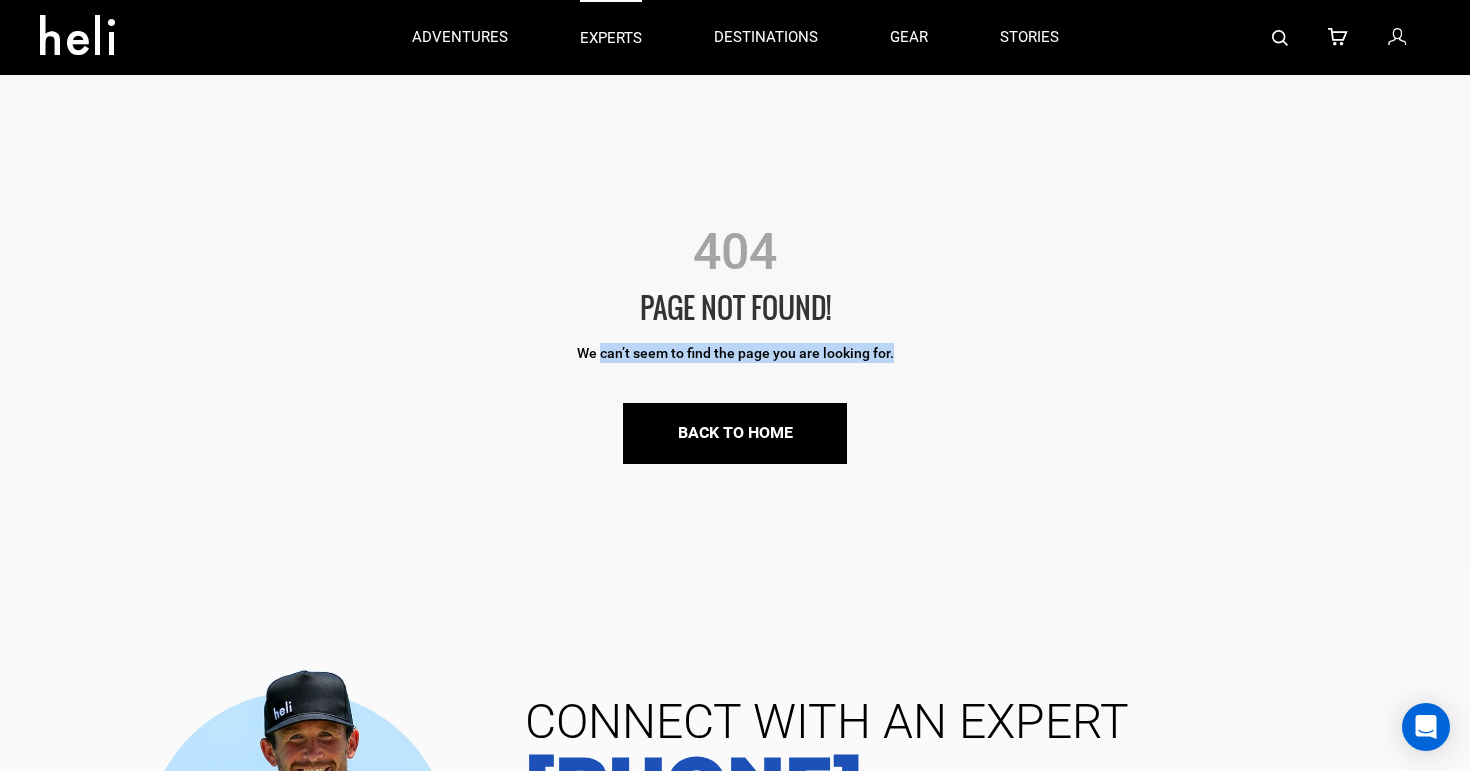 click on "experts" at bounding box center (611, 38) 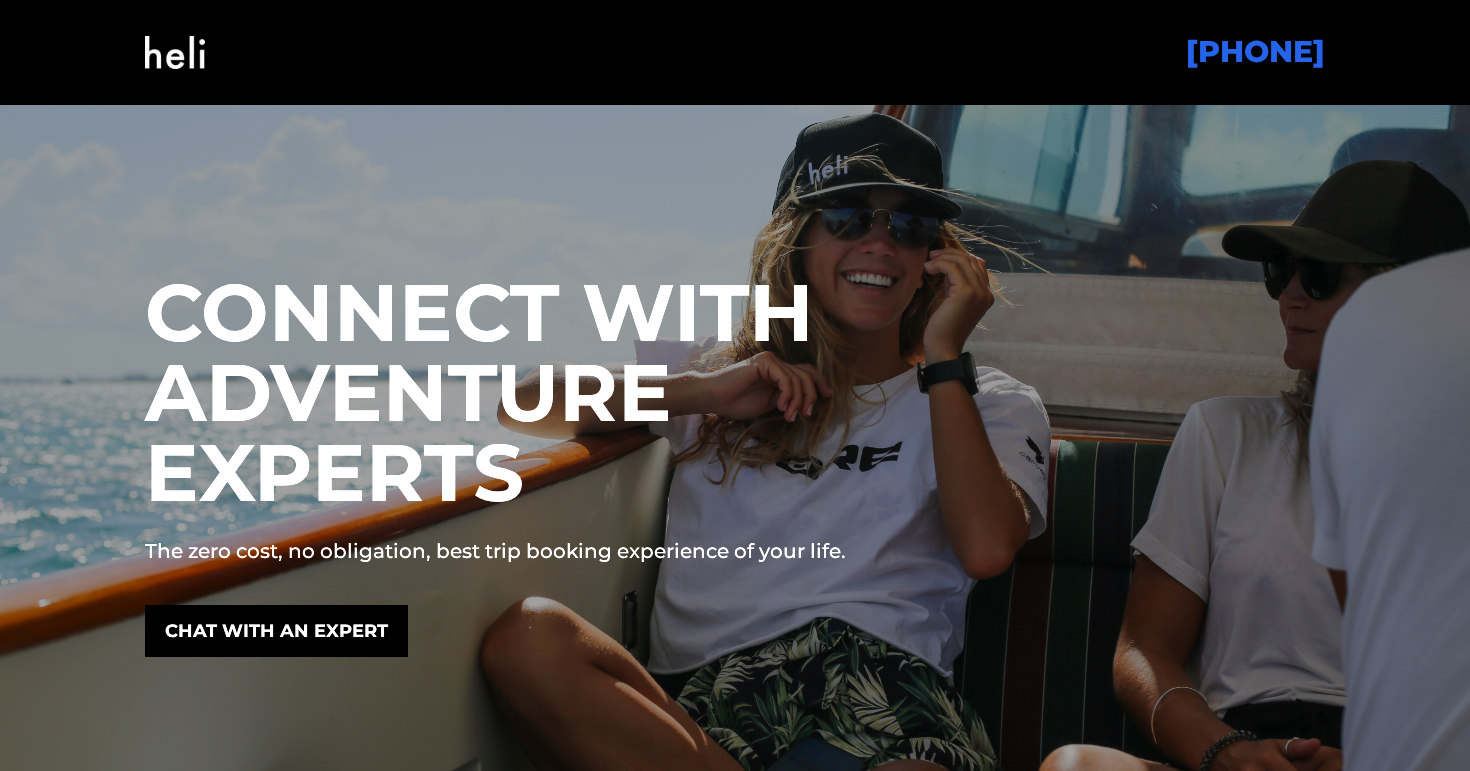 scroll, scrollTop: 0, scrollLeft: 0, axis: both 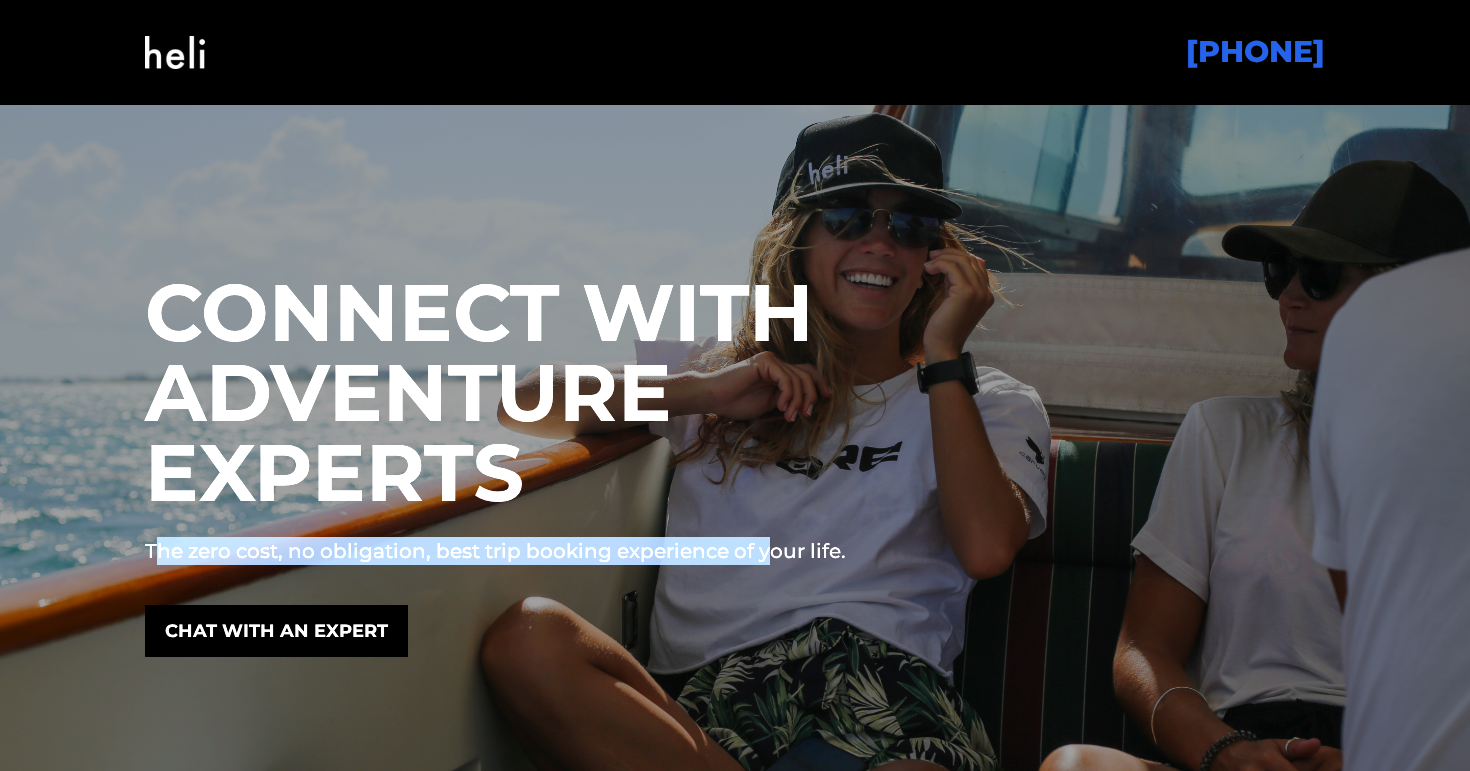 drag, startPoint x: 161, startPoint y: 547, endPoint x: 766, endPoint y: 538, distance: 605.06696 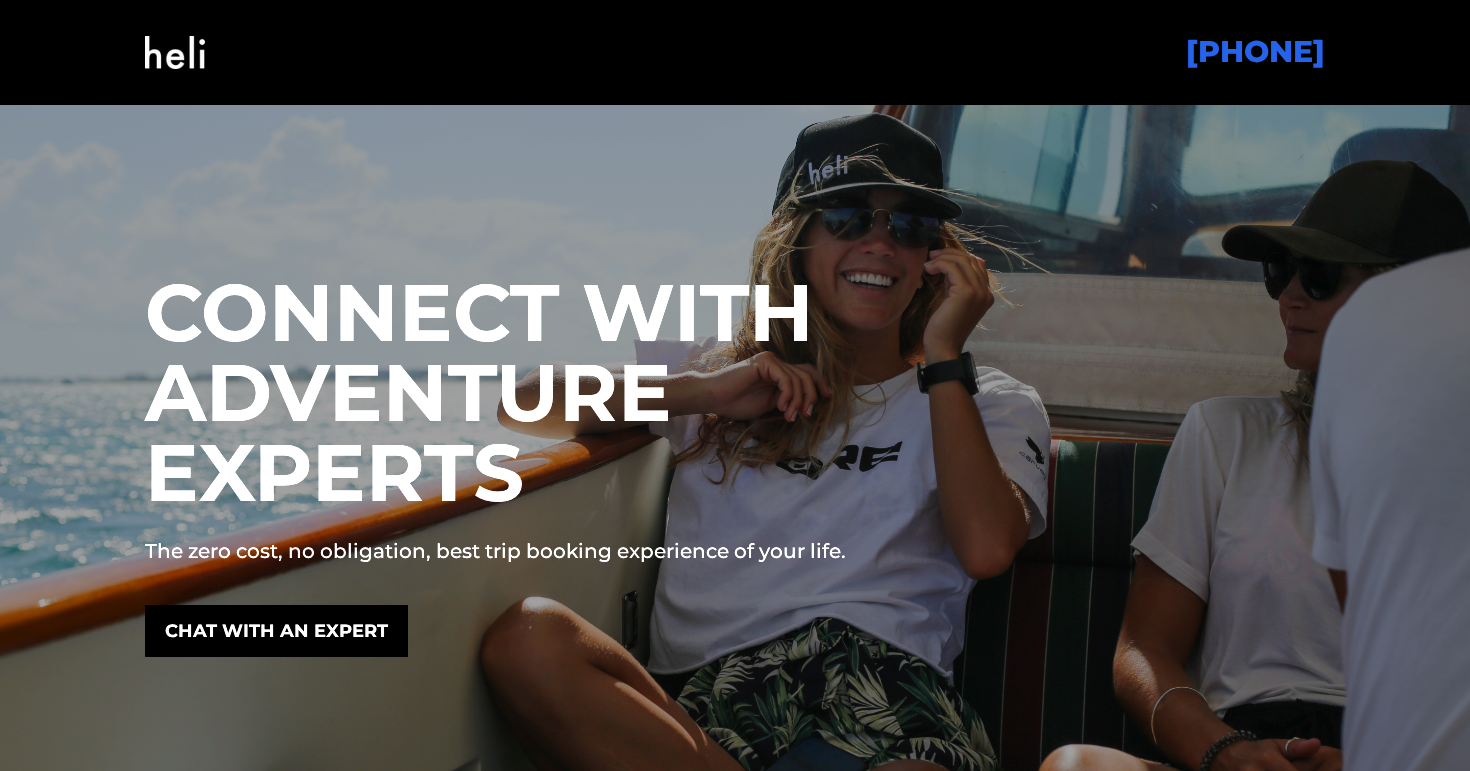 click on "The zero cost, no obligation, best trip booking experience of your life." at bounding box center (582, 551) 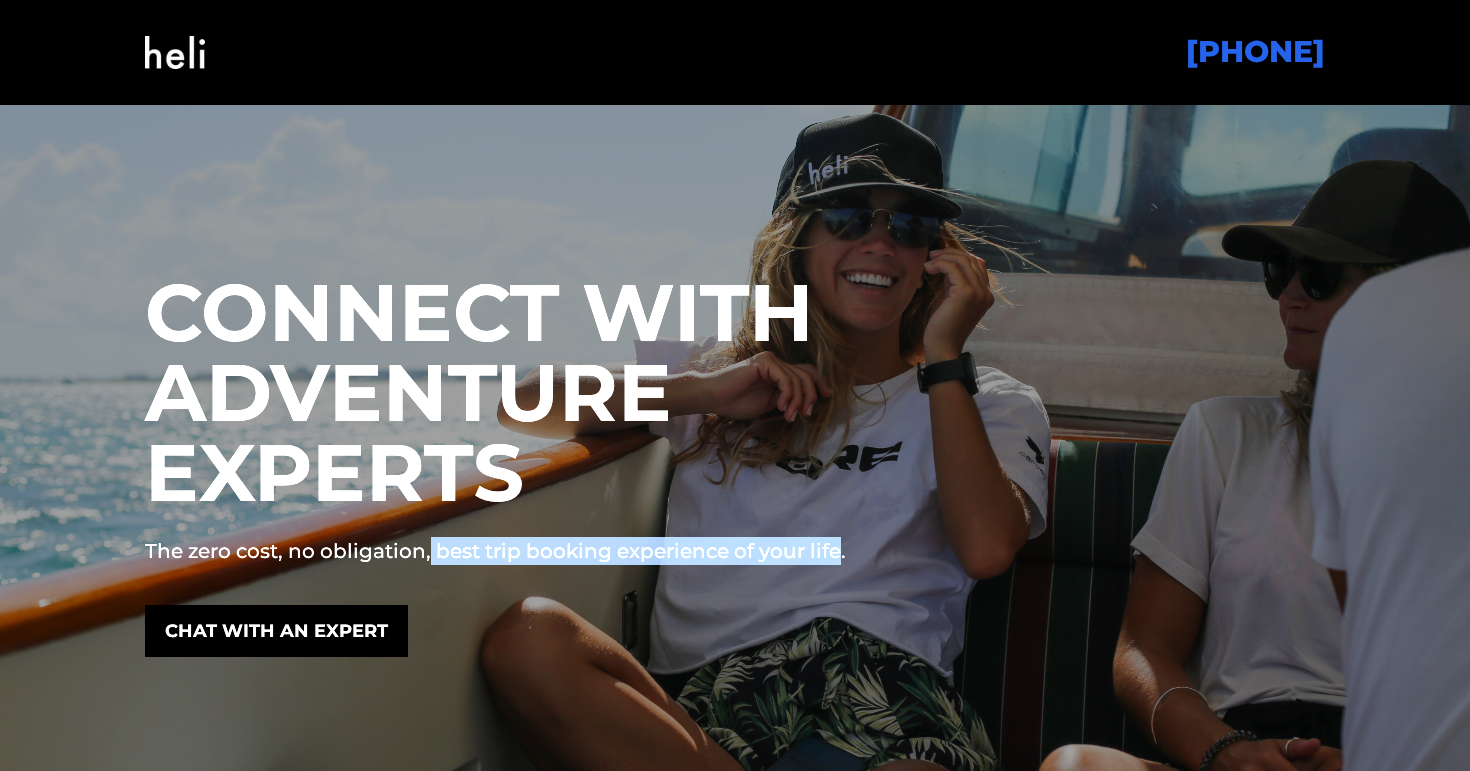 drag, startPoint x: 836, startPoint y: 547, endPoint x: 430, endPoint y: 544, distance: 406.01108 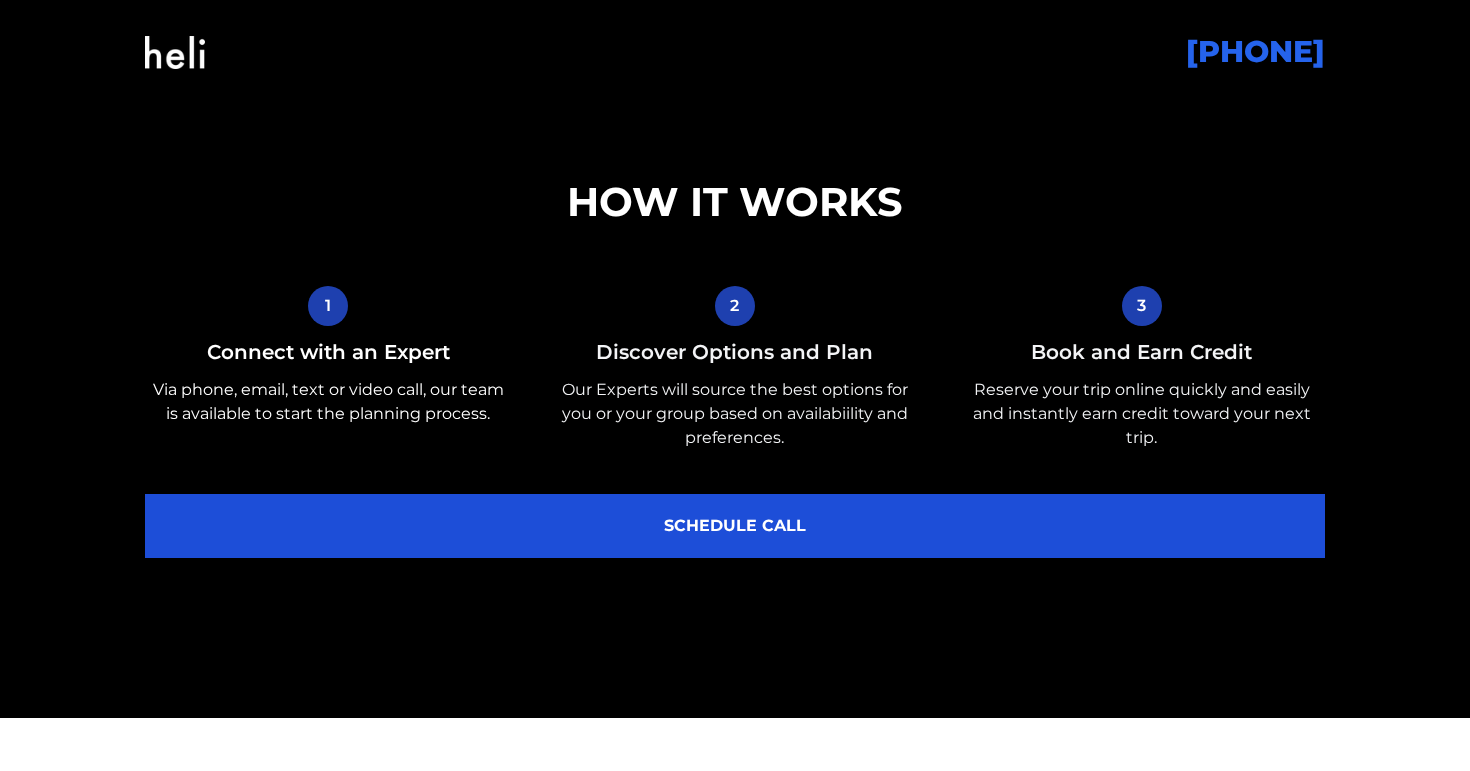 scroll, scrollTop: 0, scrollLeft: 0, axis: both 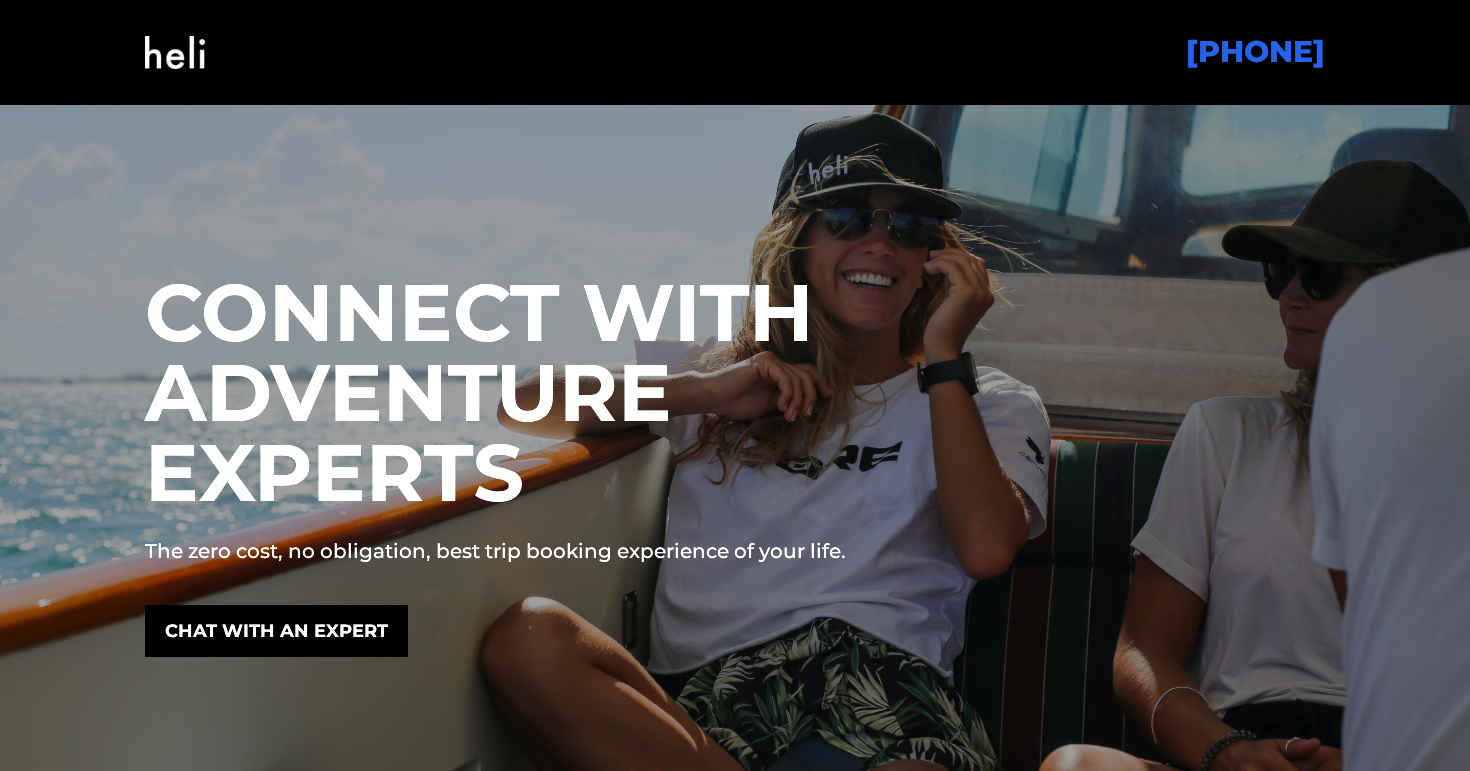 click at bounding box center (175, 52) 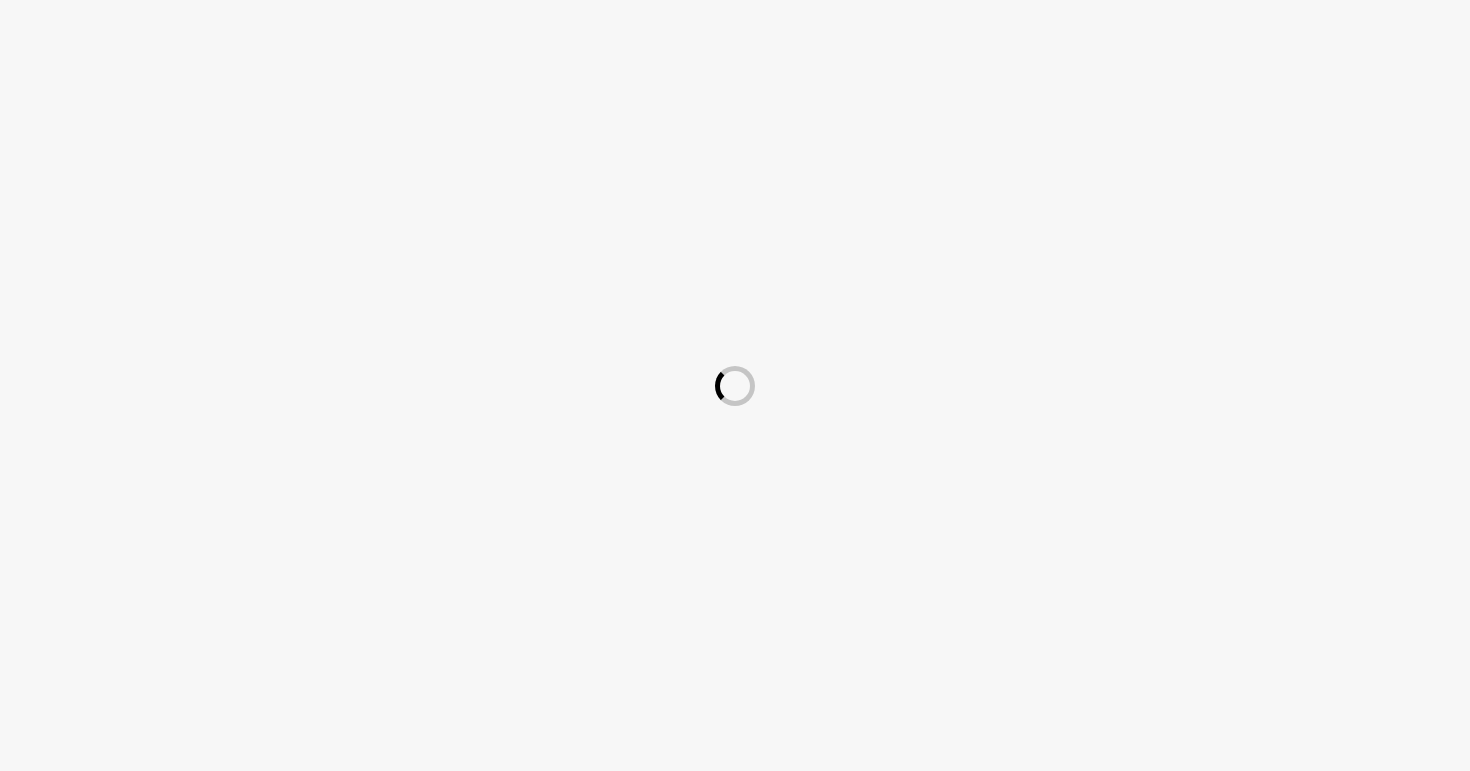 scroll, scrollTop: 0, scrollLeft: 0, axis: both 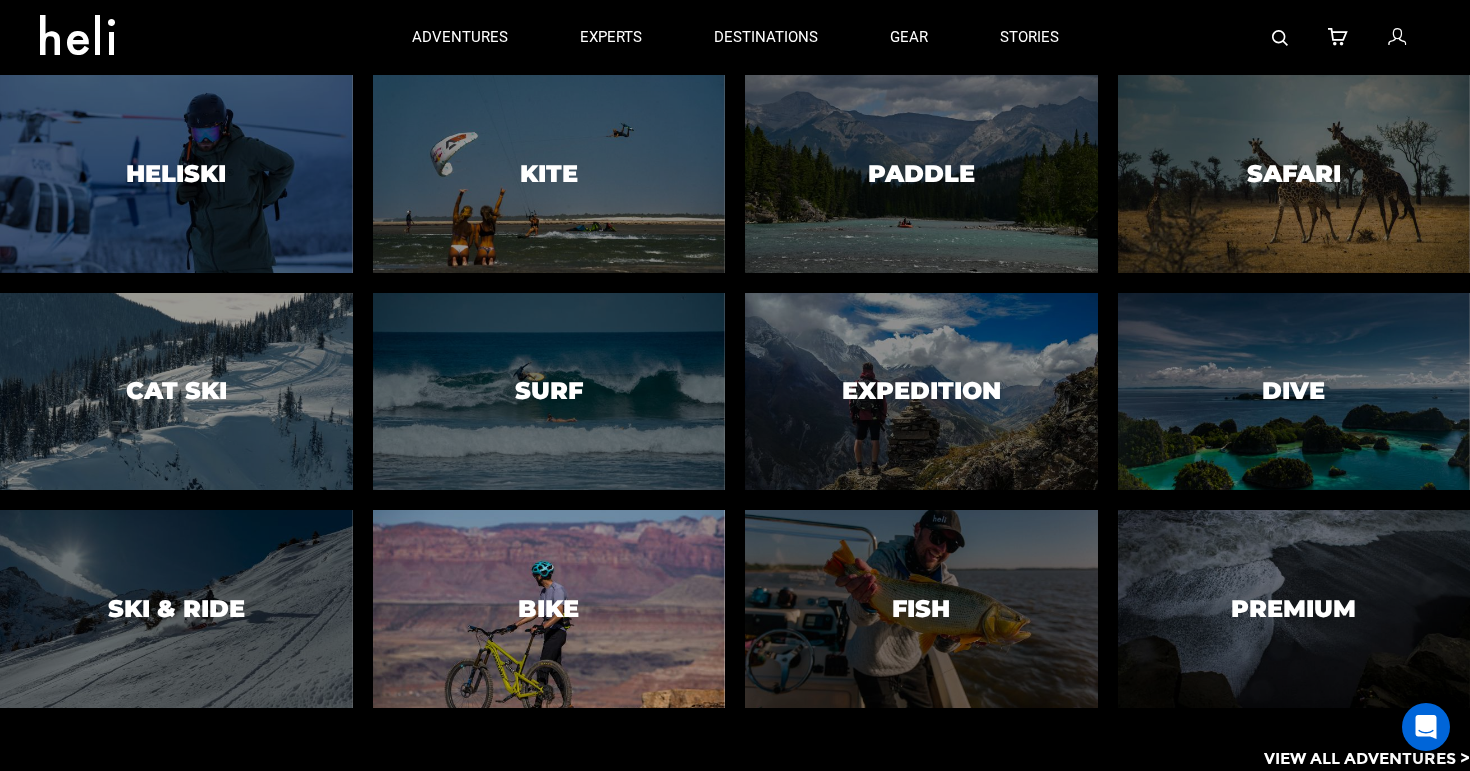 click on "Bike" at bounding box center (548, 609) 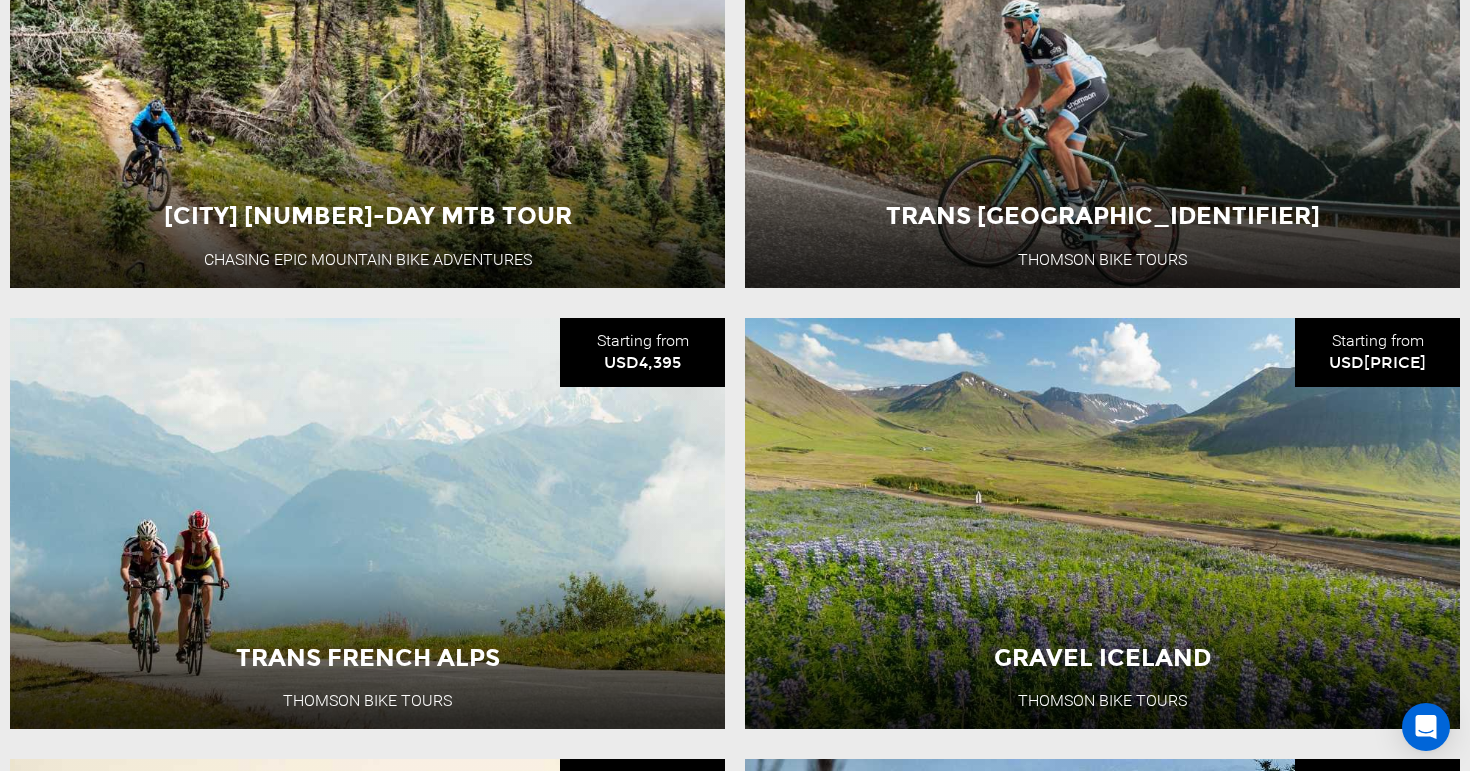 scroll, scrollTop: 2611, scrollLeft: 0, axis: vertical 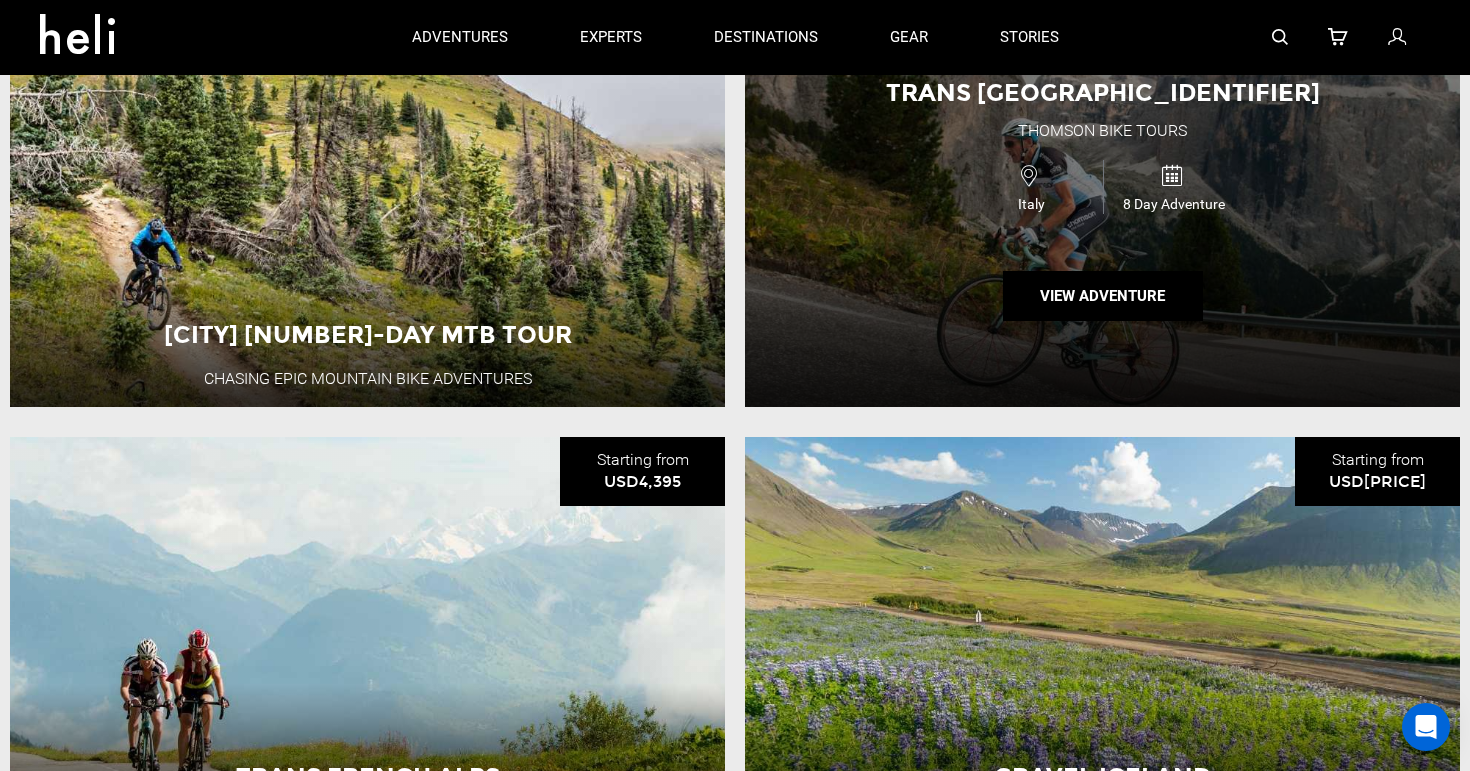 click on "Trans Dolomites Thomson Bike Tours  Italy 8 Day Adventure  View Adventure" at bounding box center [1102, 201] 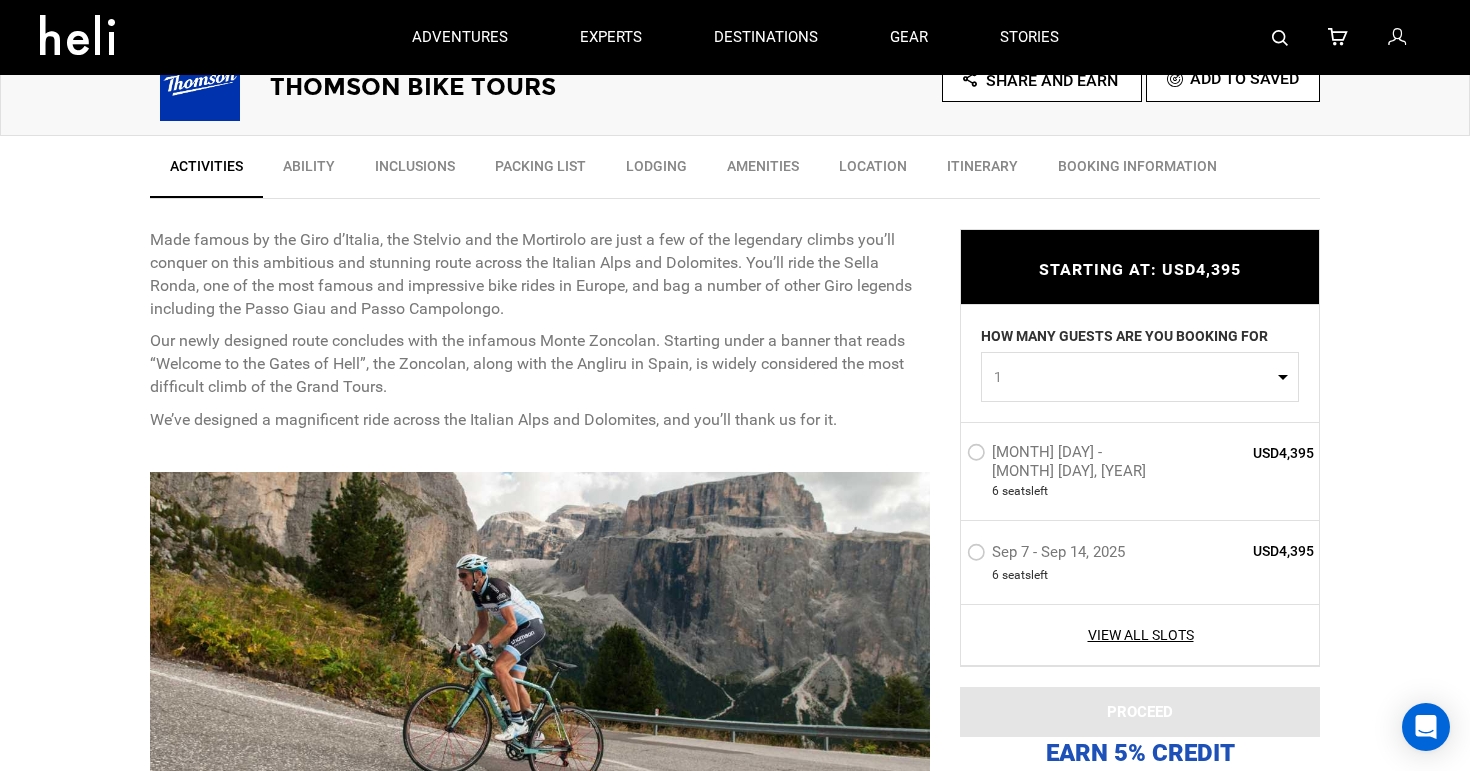 scroll, scrollTop: 586, scrollLeft: 0, axis: vertical 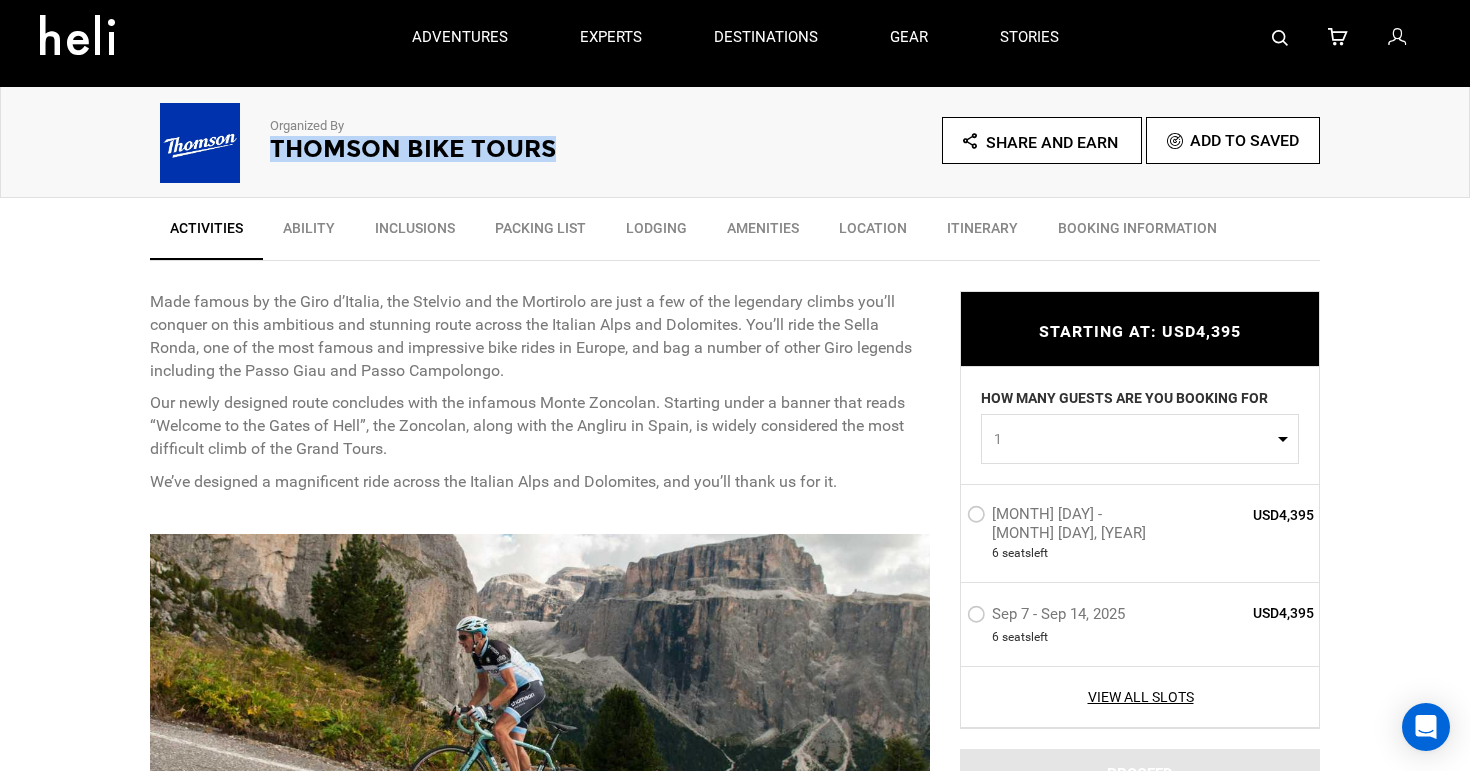 drag, startPoint x: 276, startPoint y: 143, endPoint x: 558, endPoint y: 150, distance: 282.08685 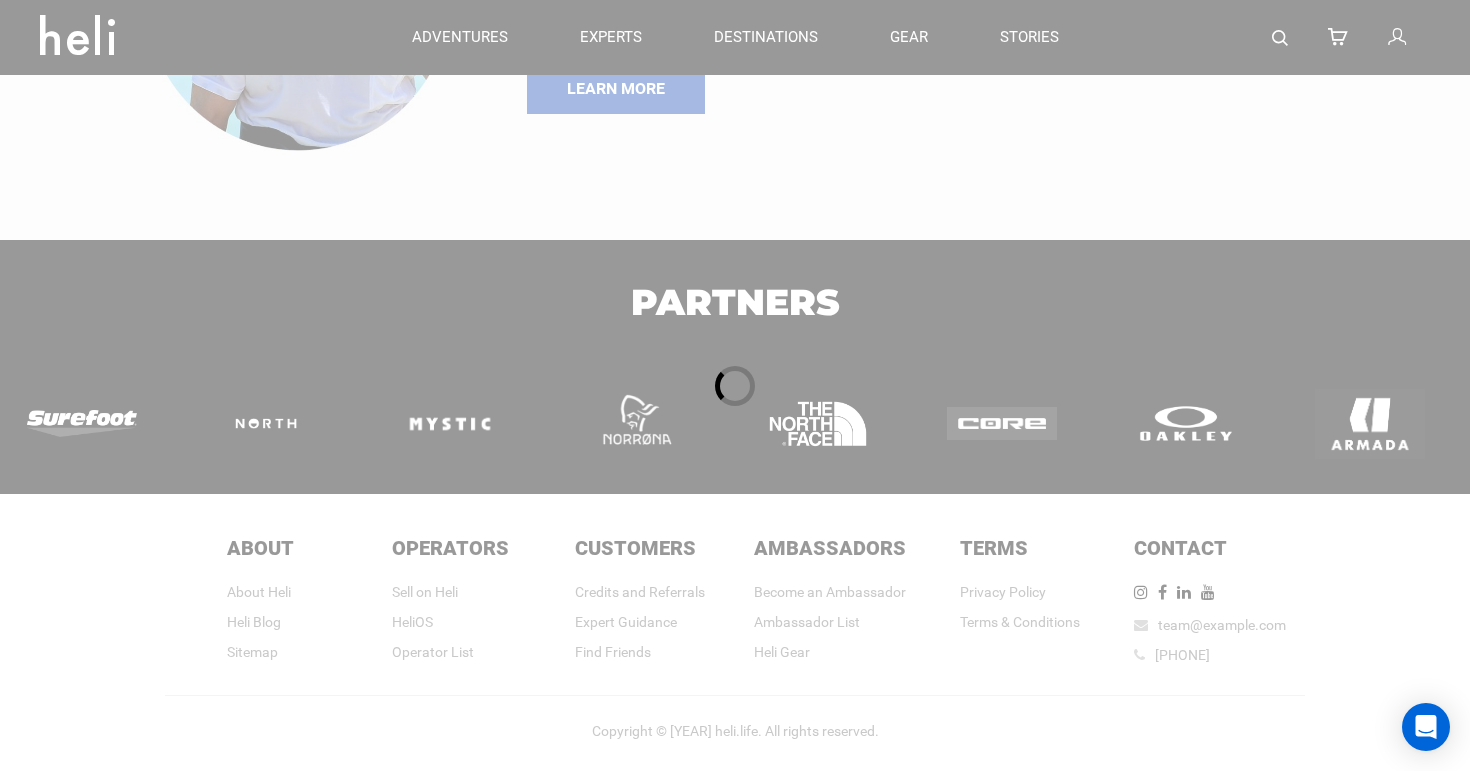 scroll, scrollTop: 0, scrollLeft: 0, axis: both 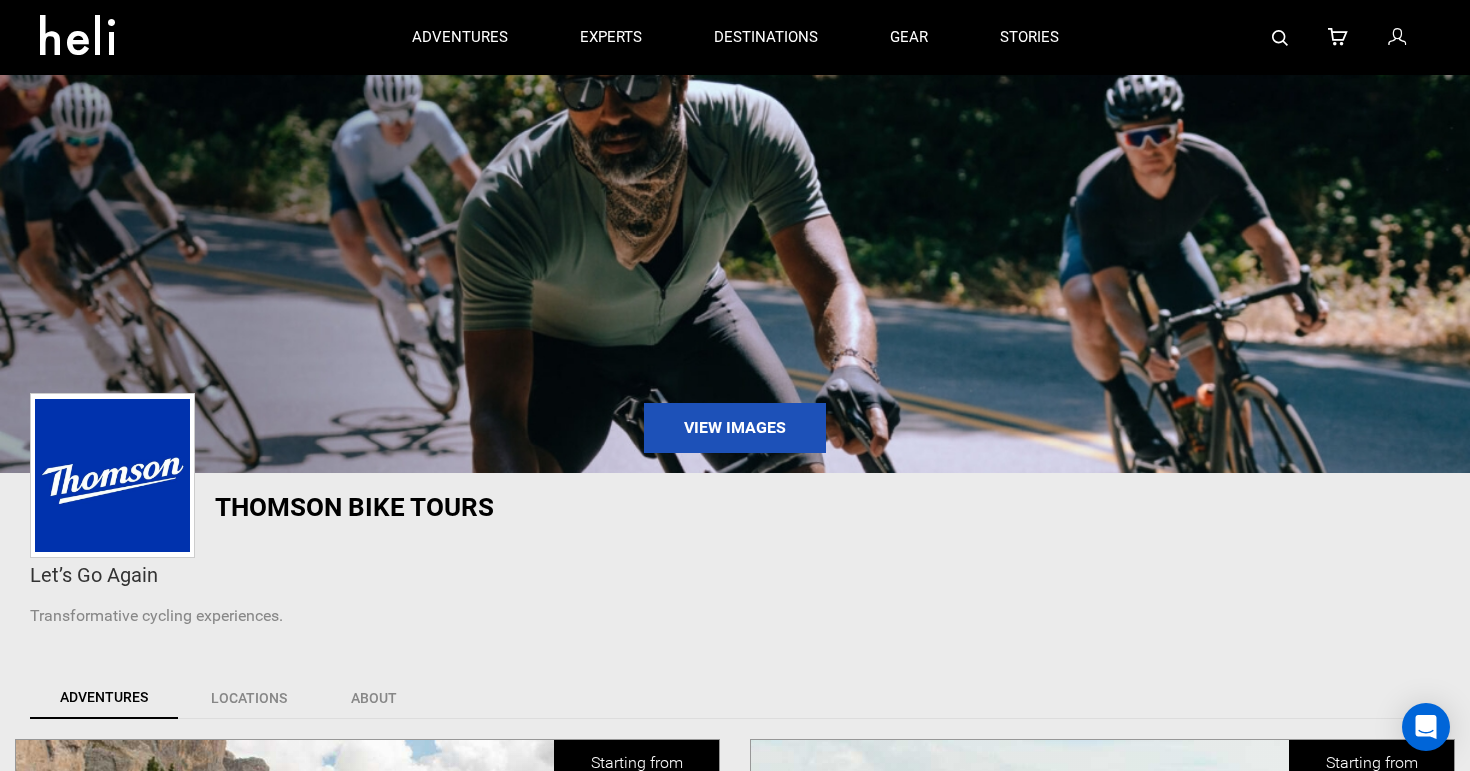 click on "Let’s Go Again
Transformative cycling experiences." at bounding box center (735, 589) 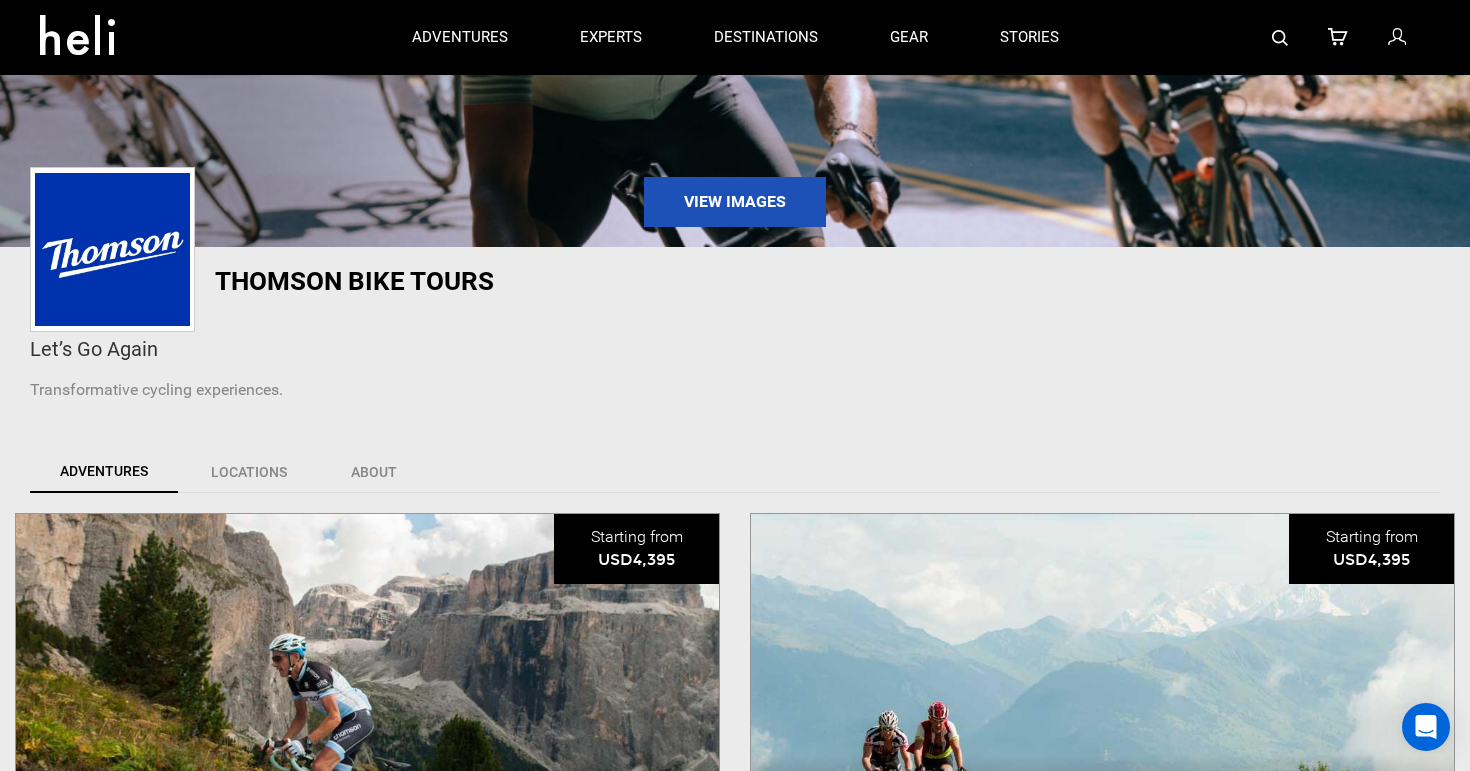 scroll, scrollTop: 164, scrollLeft: 0, axis: vertical 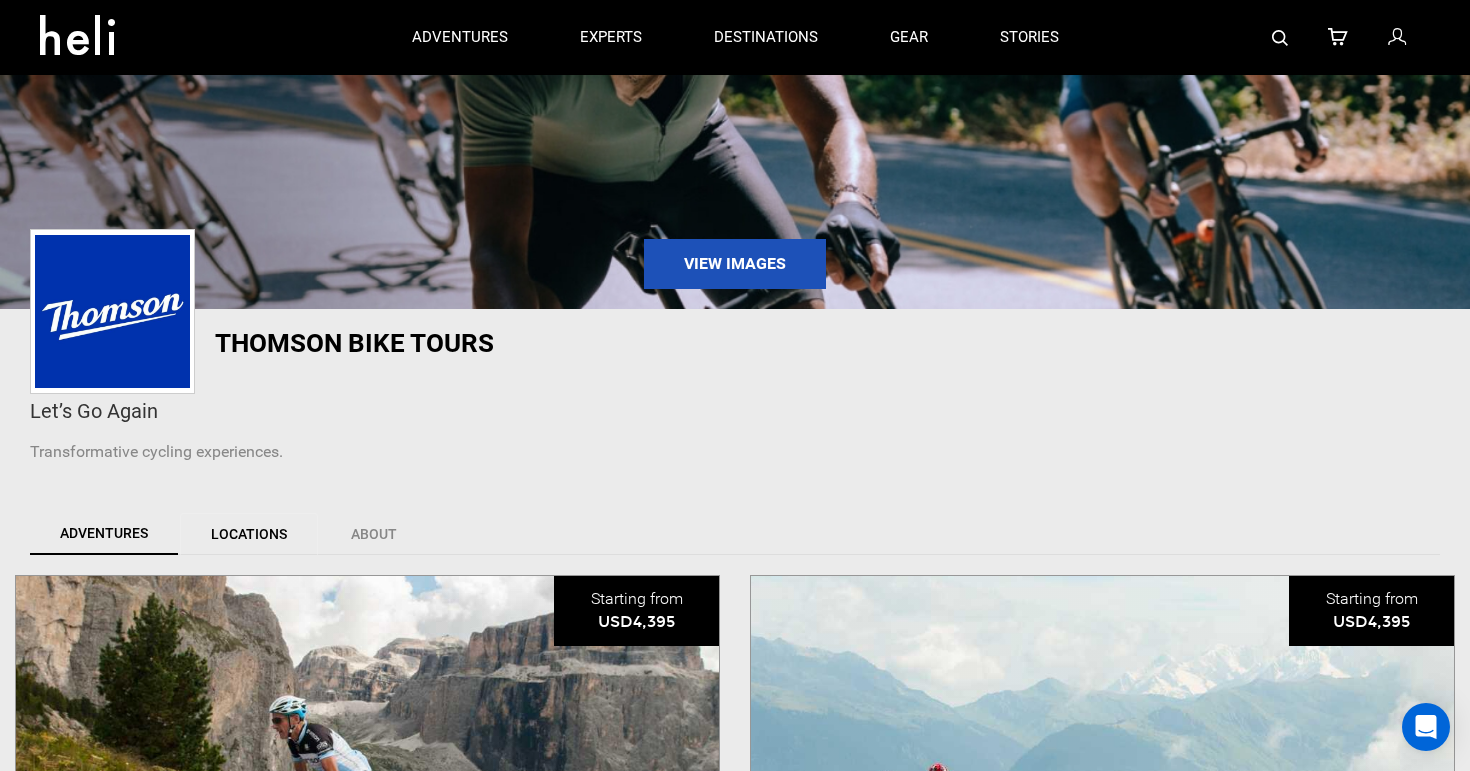 click on "Locations" at bounding box center [249, 534] 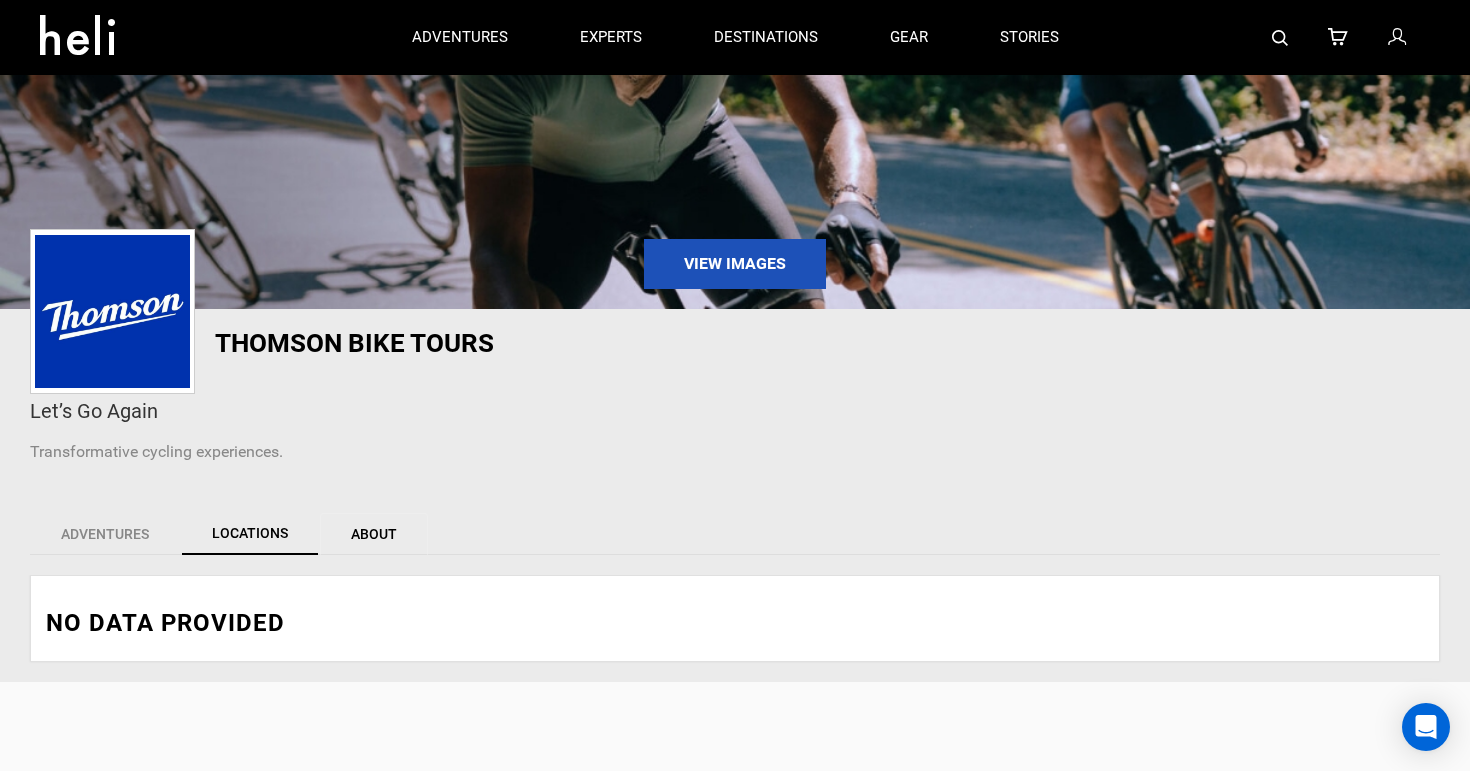 click on "About" at bounding box center [374, 534] 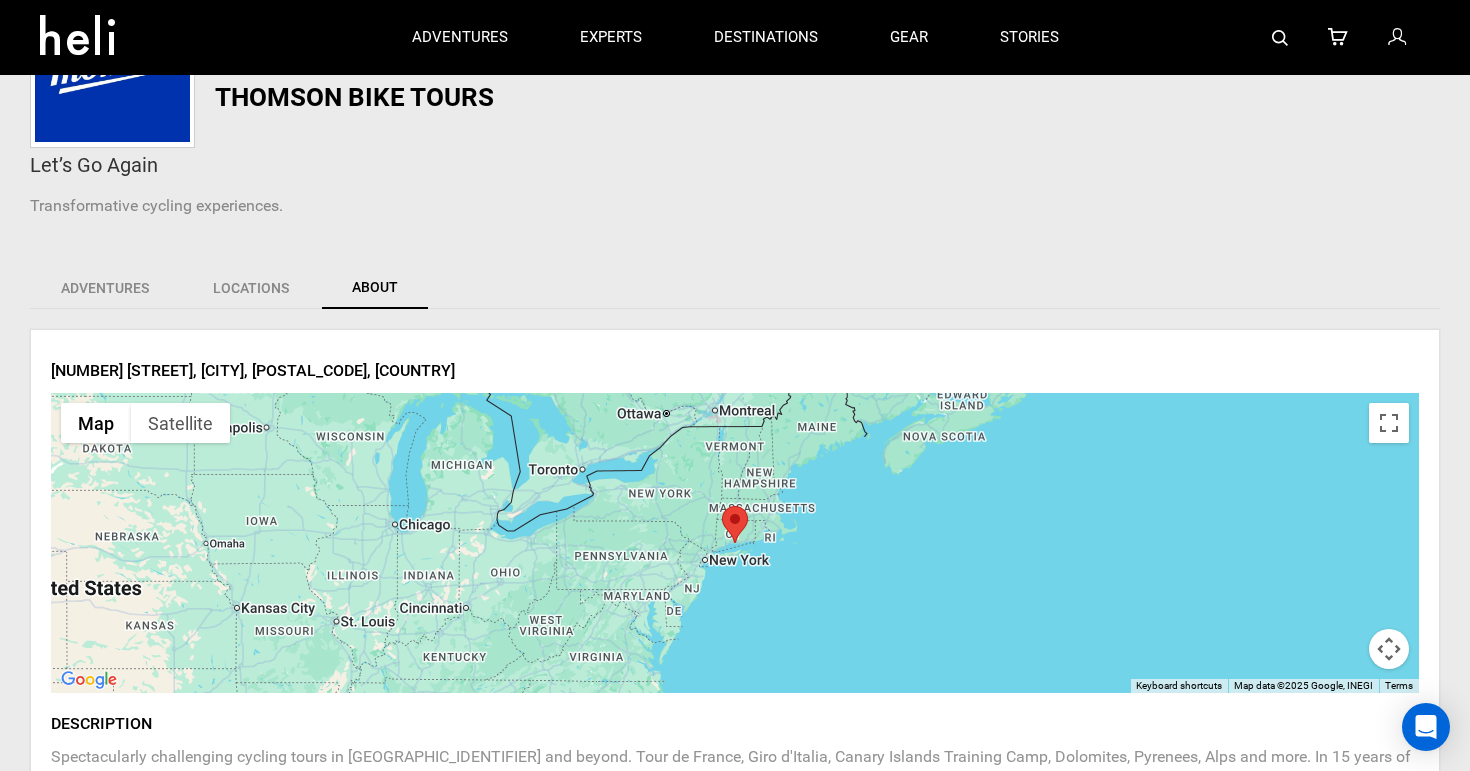 scroll, scrollTop: 0, scrollLeft: 0, axis: both 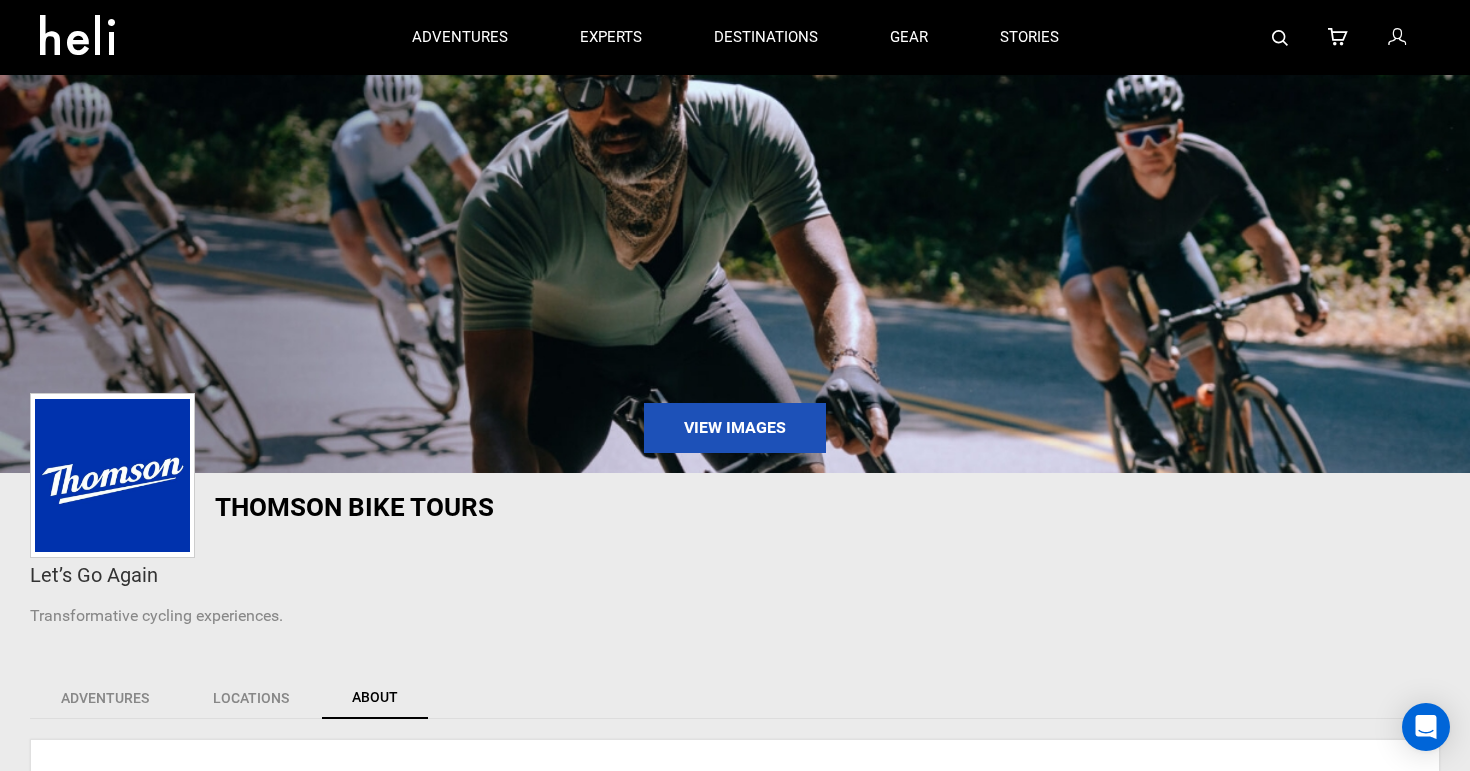 click at bounding box center [85, 29] 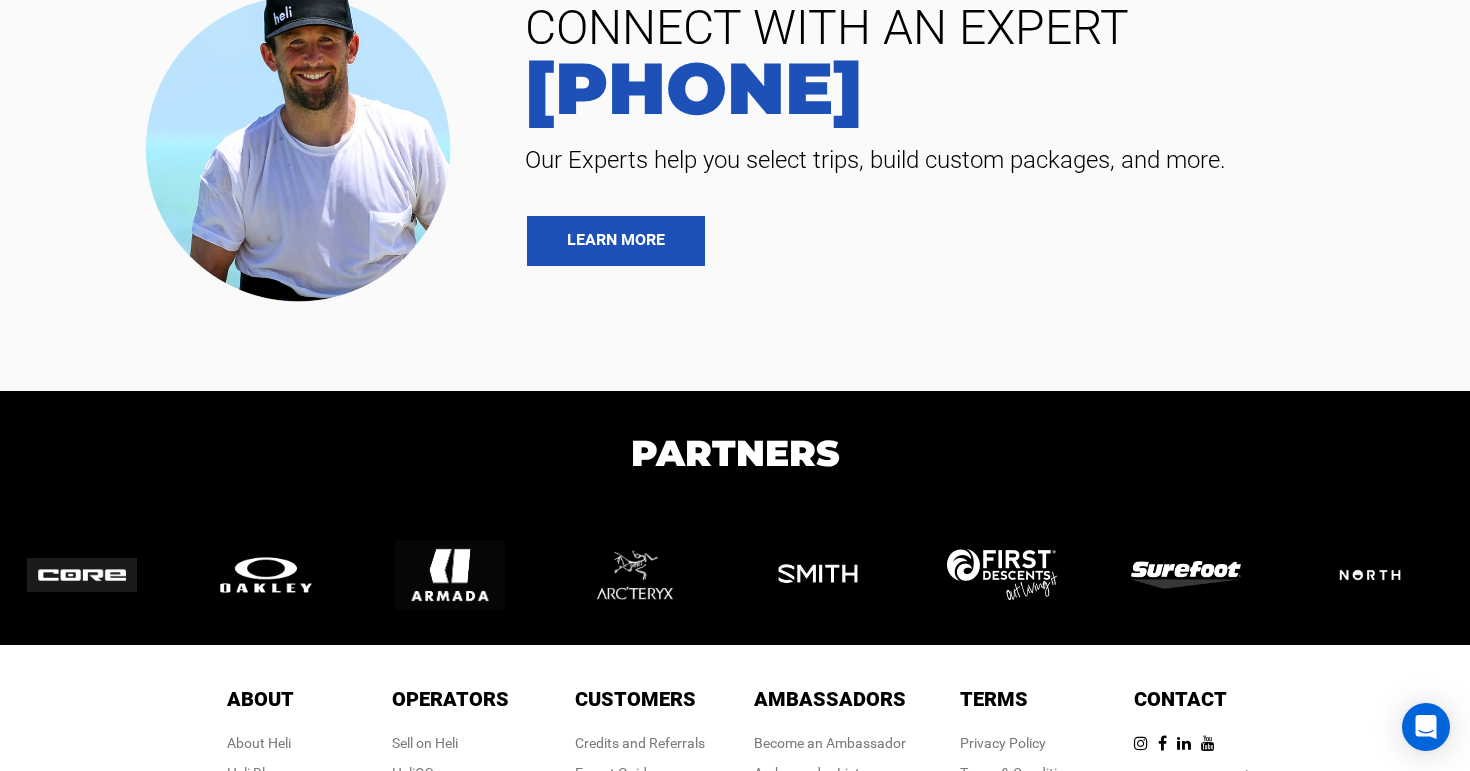scroll, scrollTop: 4435, scrollLeft: 0, axis: vertical 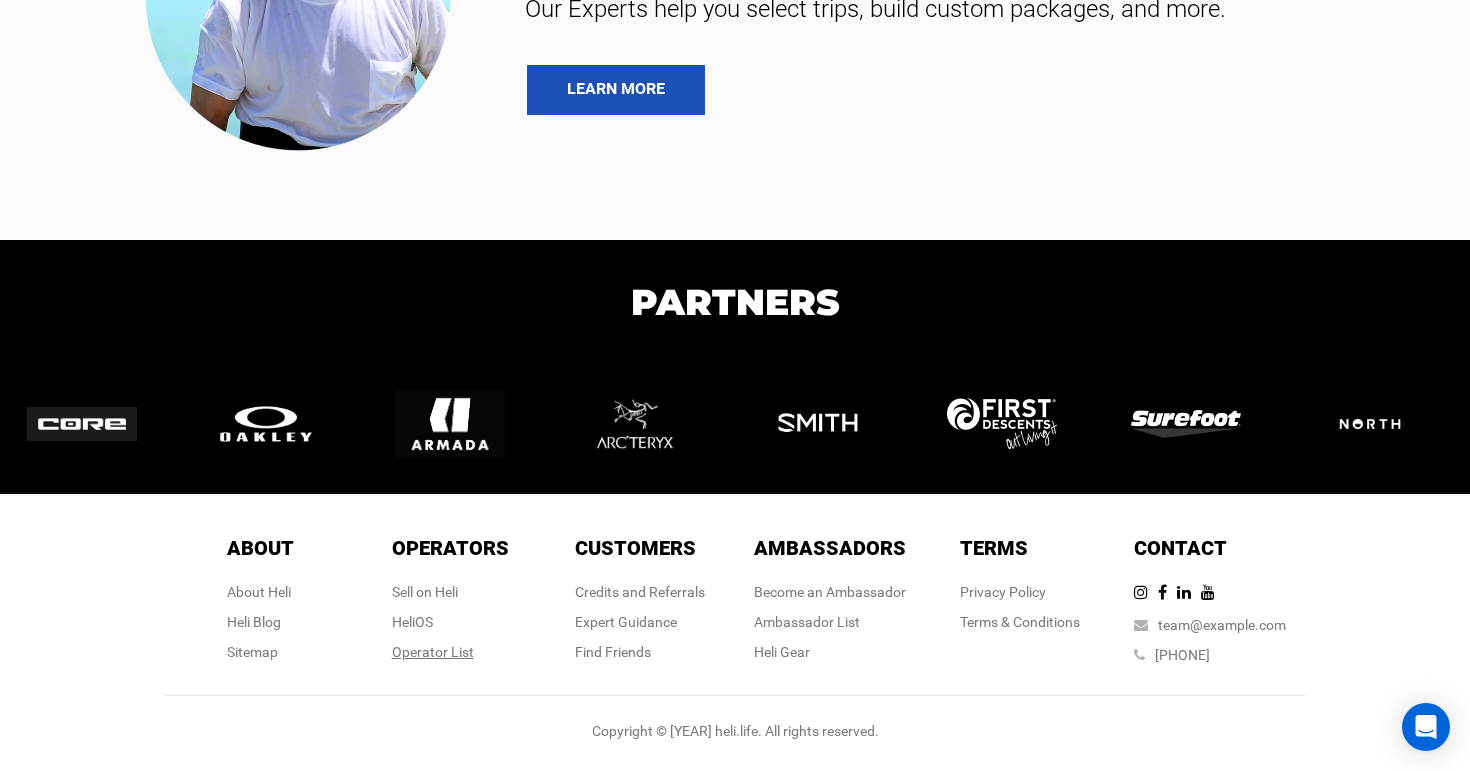 click on "Operator List" at bounding box center [450, 652] 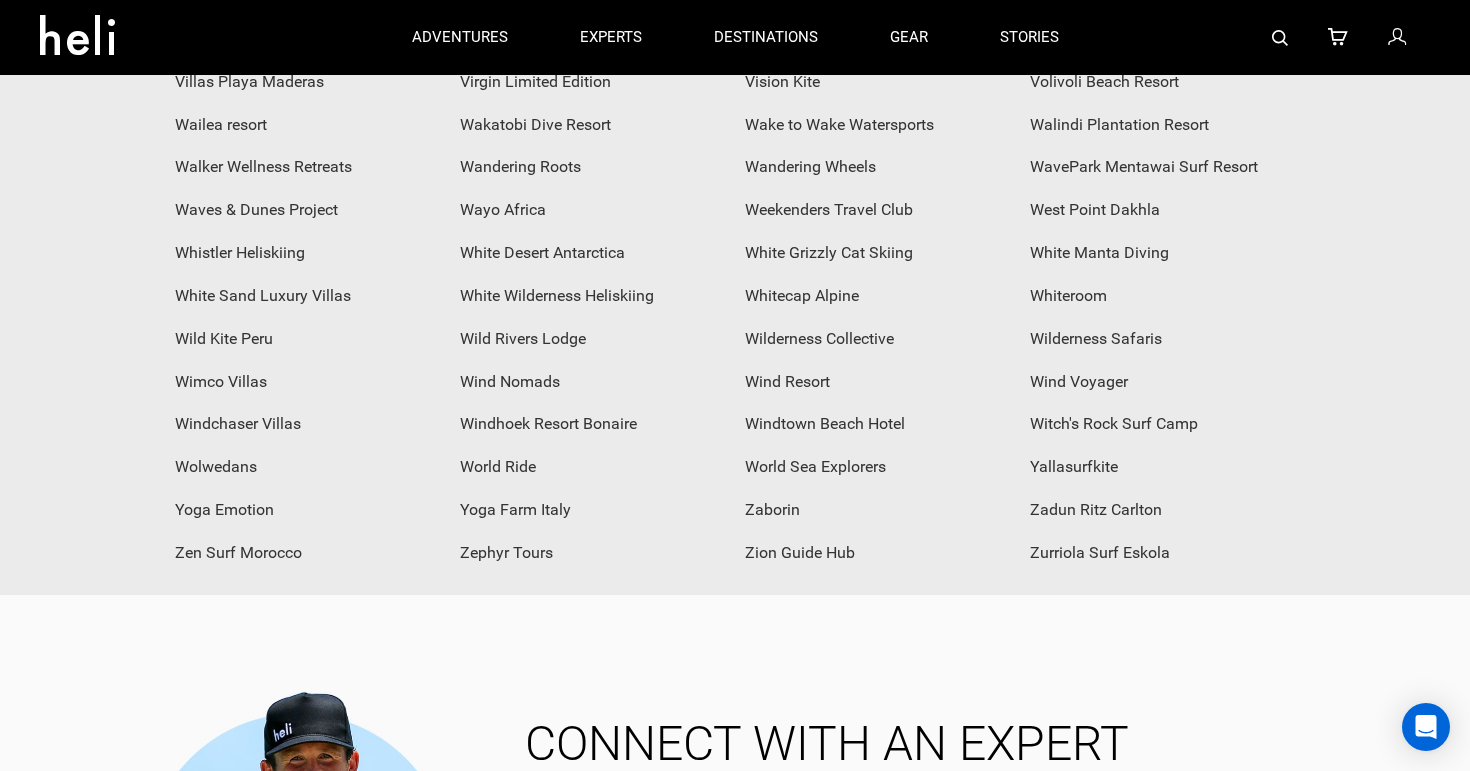 scroll, scrollTop: 7719, scrollLeft: 0, axis: vertical 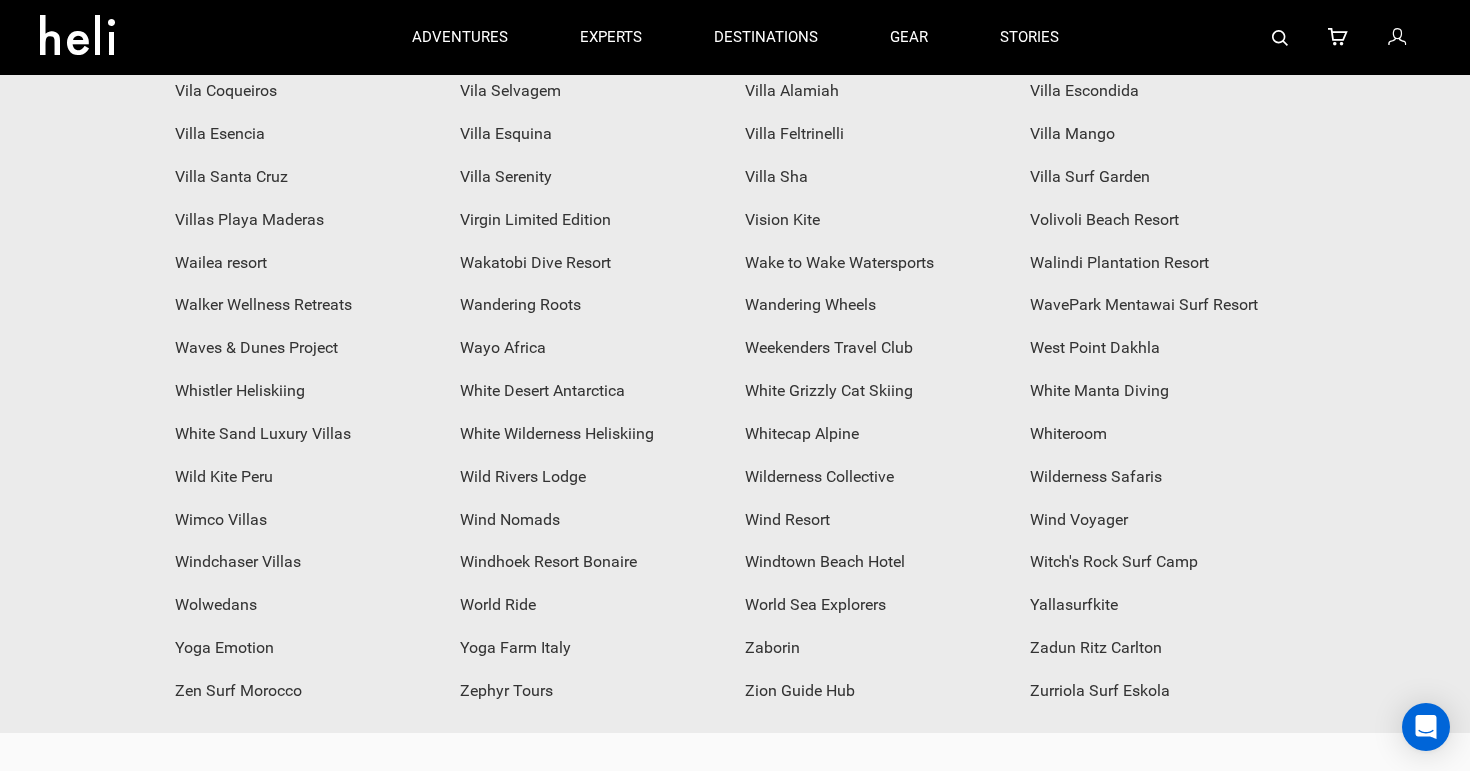 click on "Yoga Farm Italy" at bounding box center [592, 648] 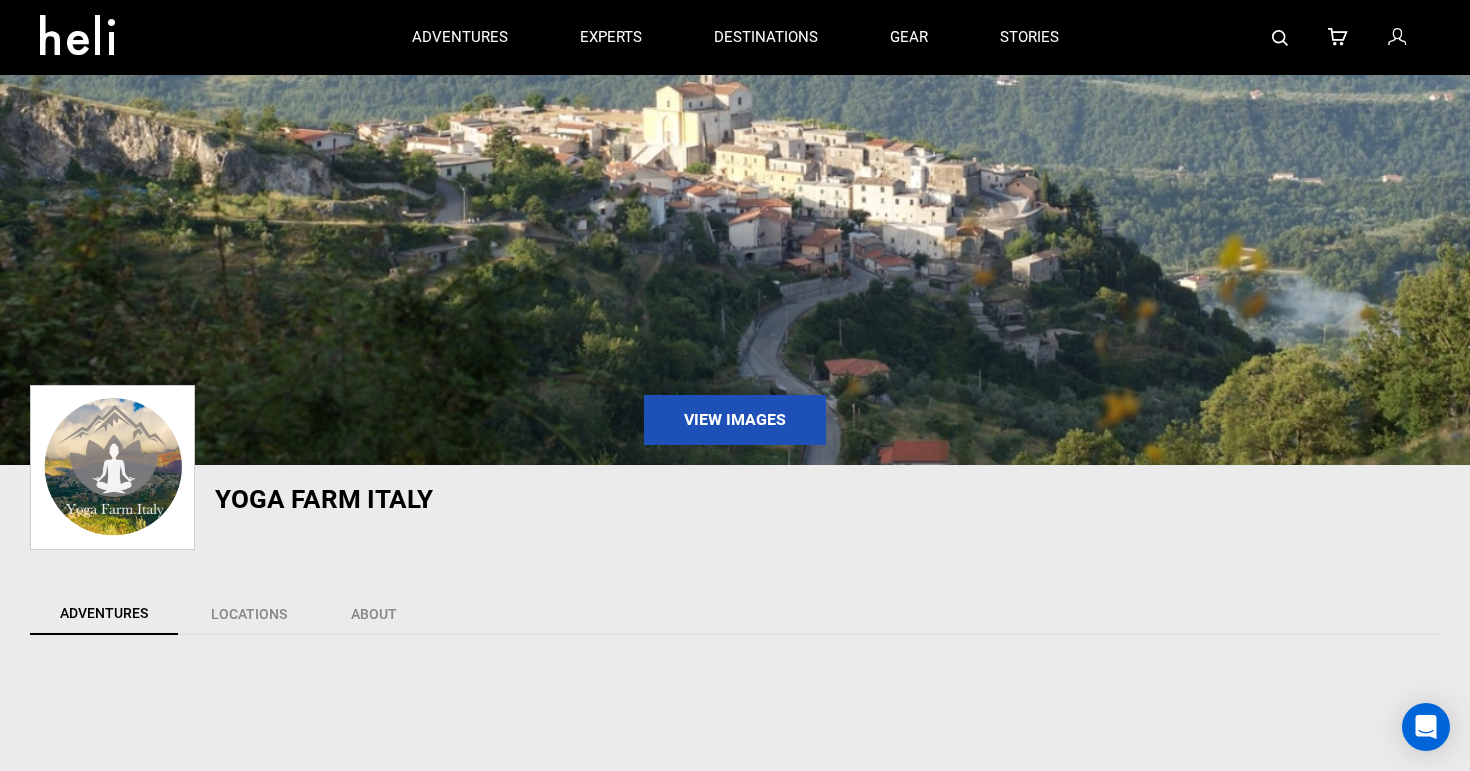 scroll, scrollTop: 0, scrollLeft: 0, axis: both 